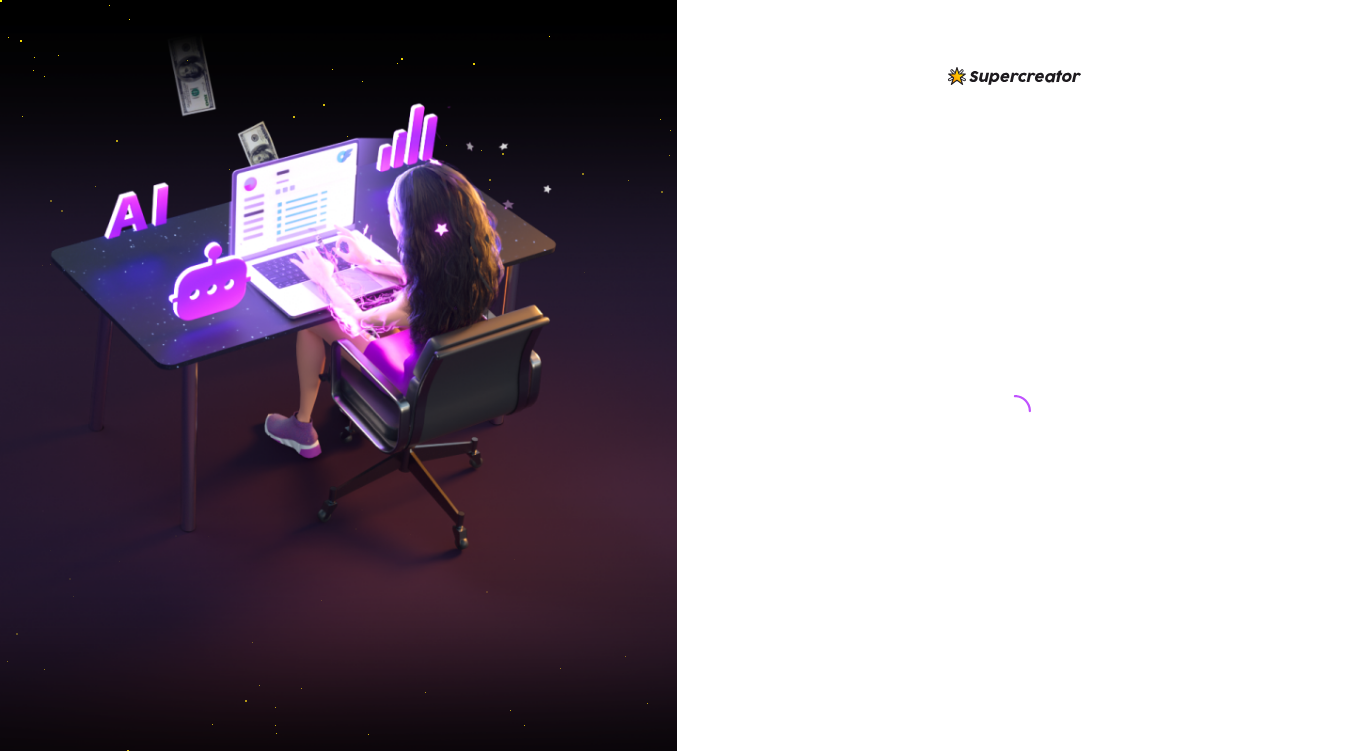 scroll, scrollTop: 0, scrollLeft: 0, axis: both 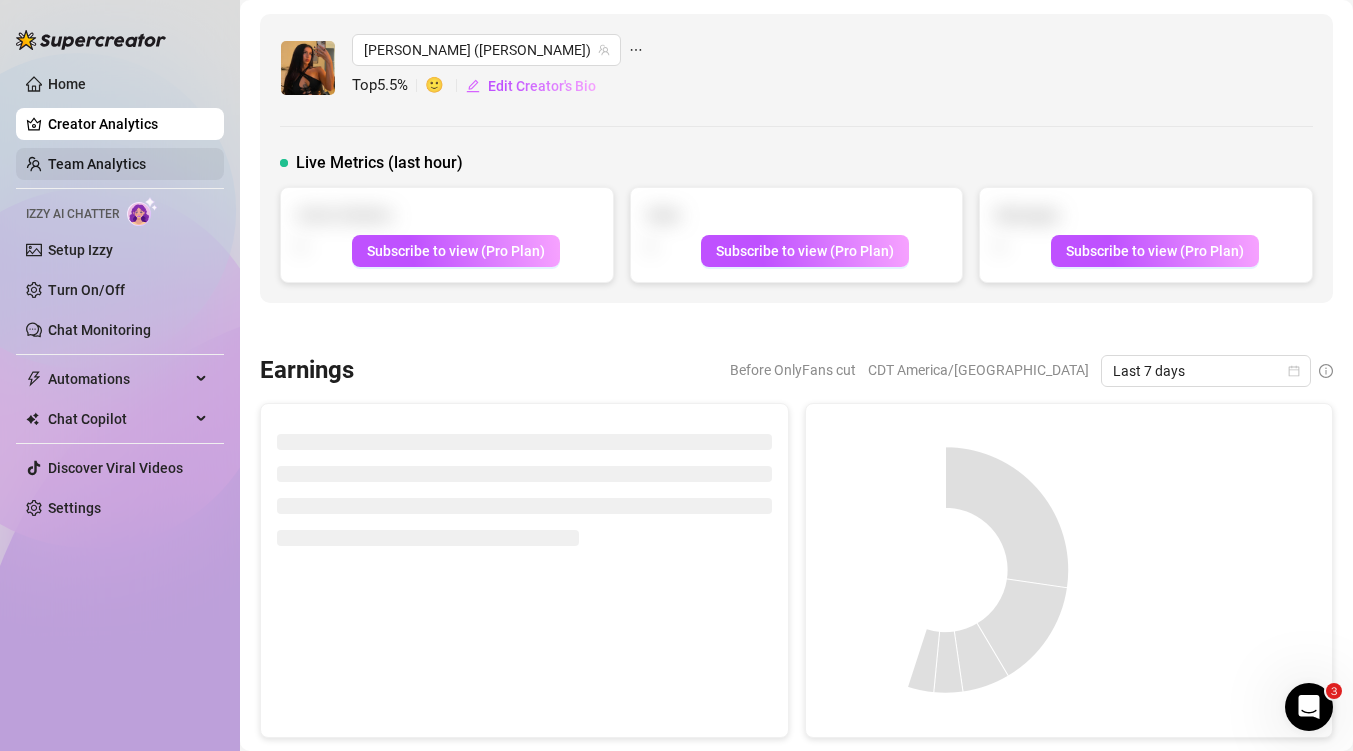click on "Team Analytics" at bounding box center [97, 164] 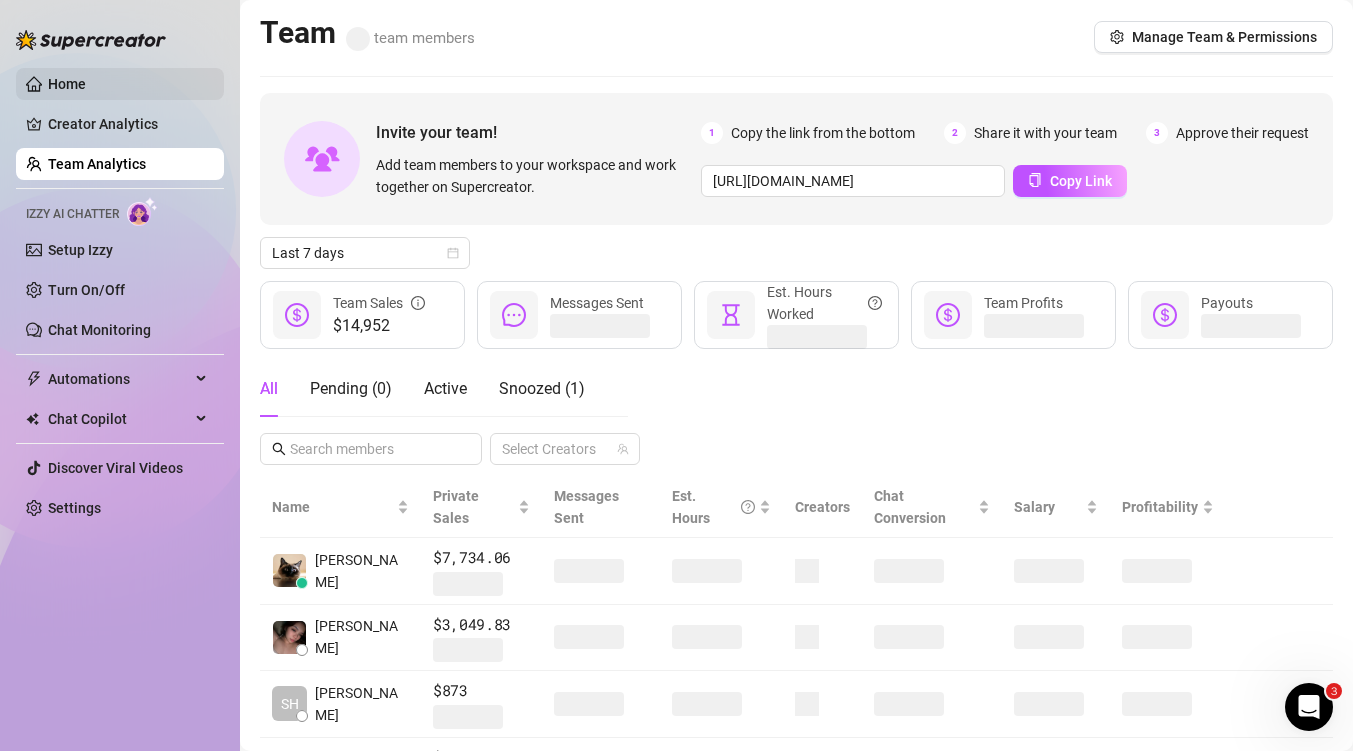 click on "Home" at bounding box center (67, 84) 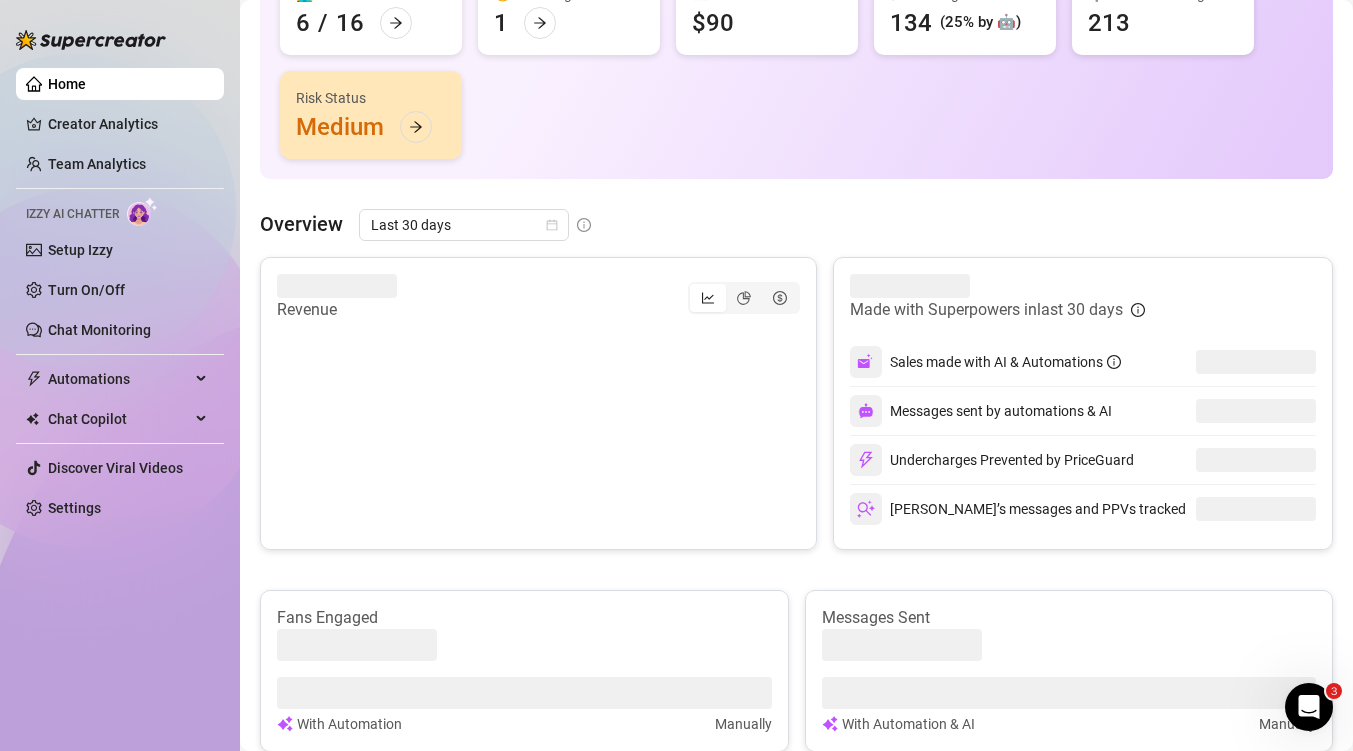 scroll, scrollTop: 258, scrollLeft: 0, axis: vertical 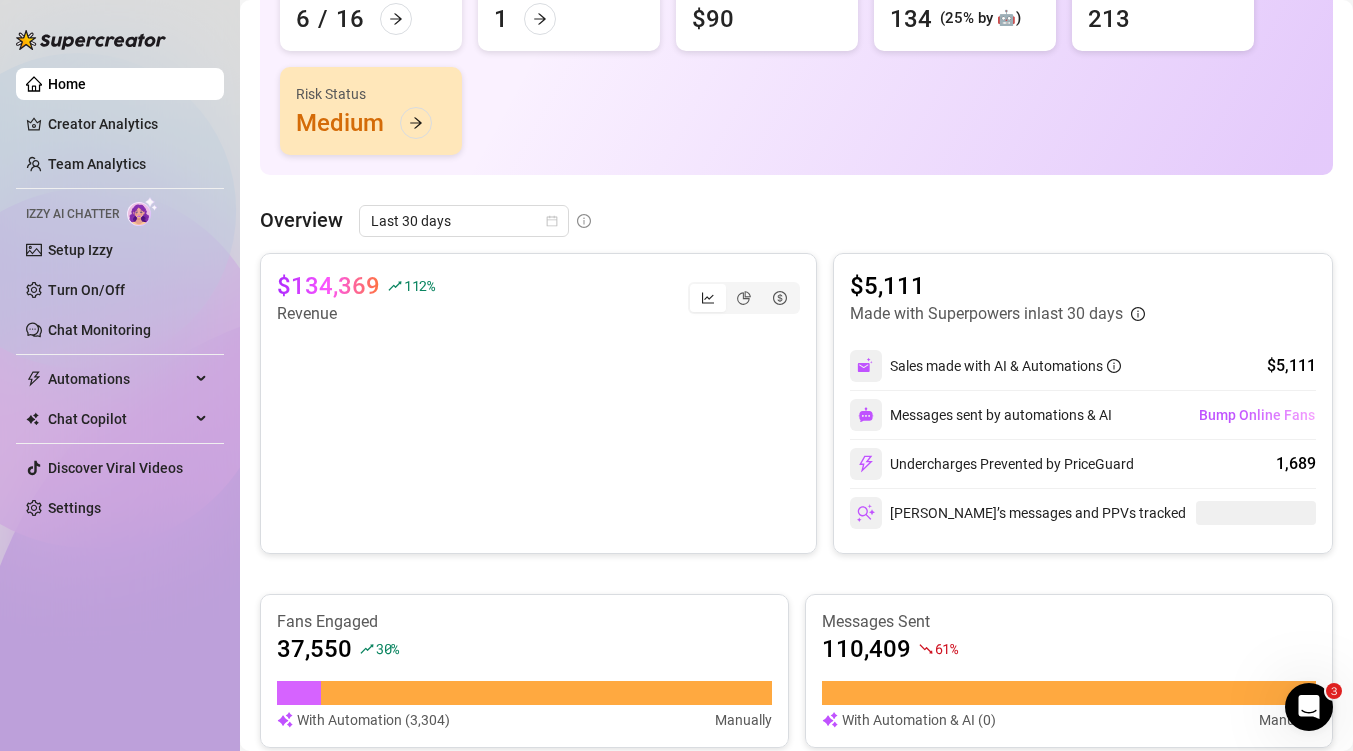 click at bounding box center (1309, 707) 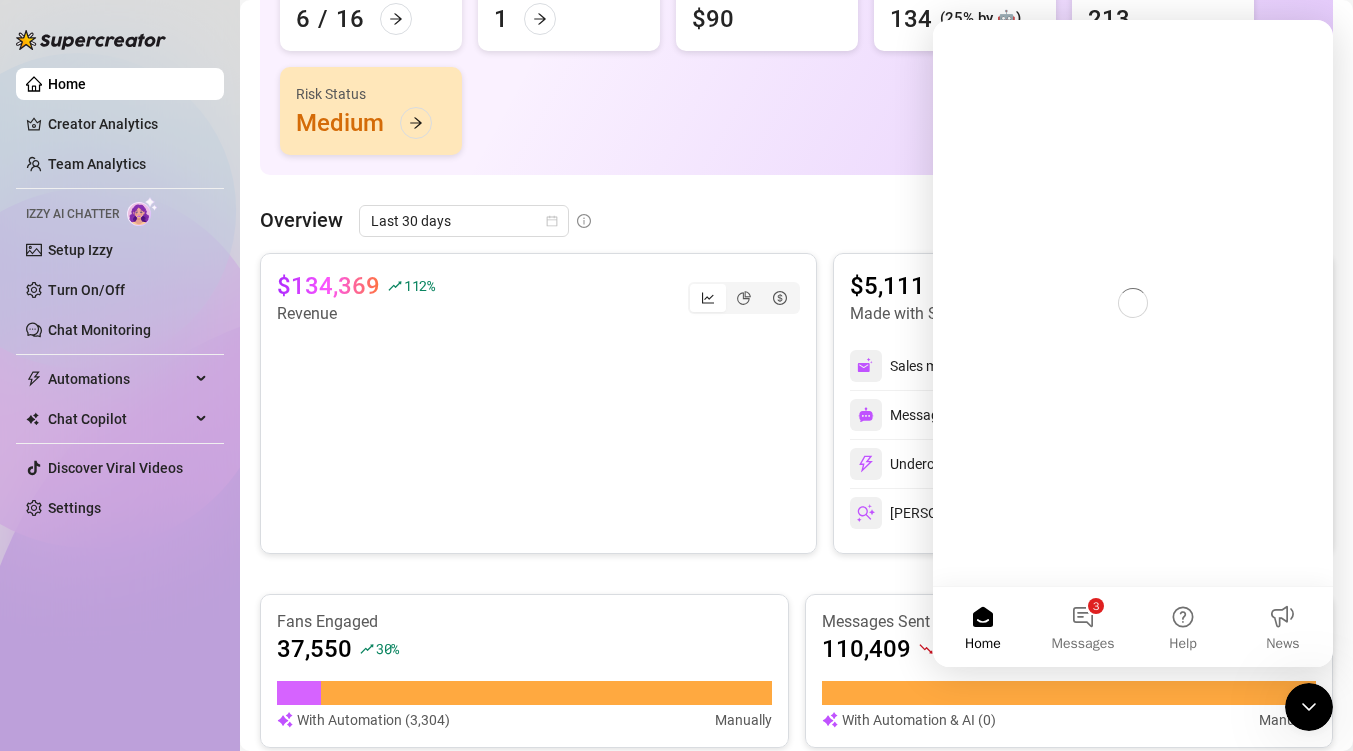 scroll, scrollTop: 0, scrollLeft: 0, axis: both 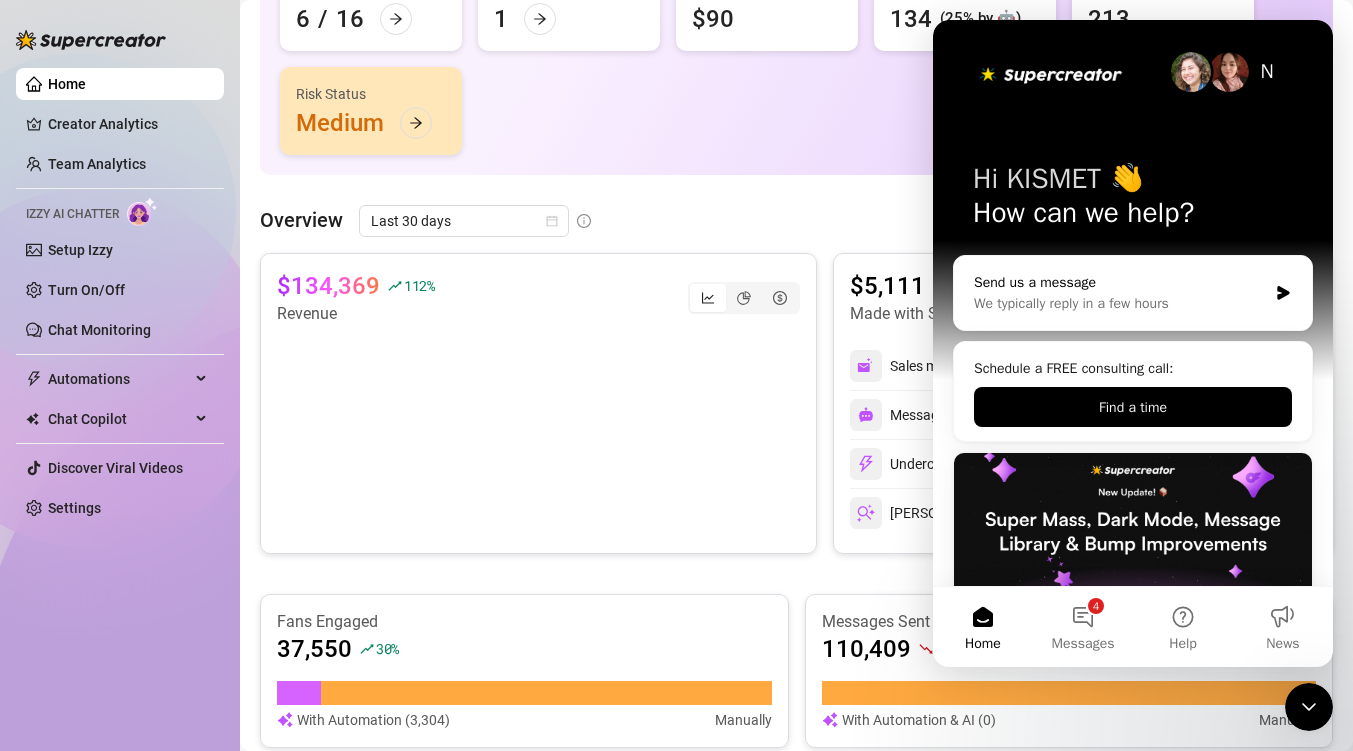 click on "We typically reply in a few hours" at bounding box center (1120, 303) 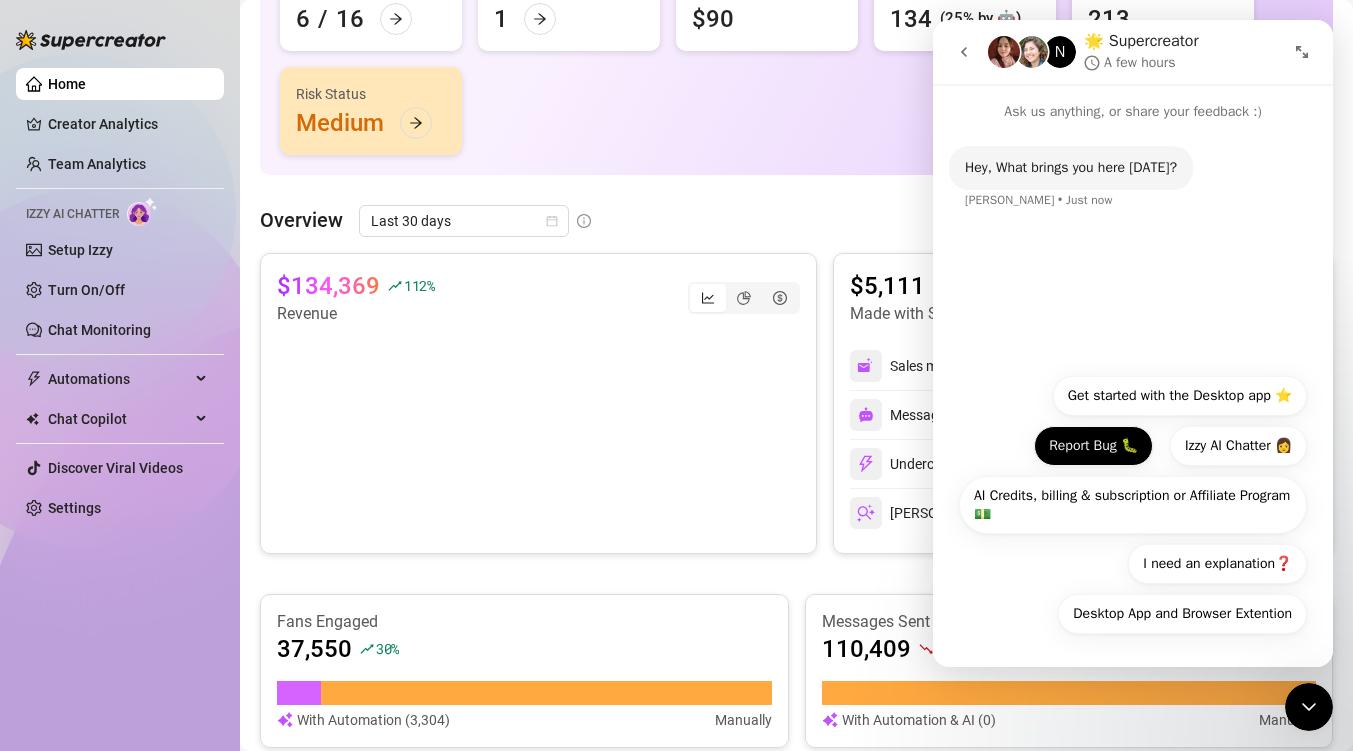 click on "Report Bug 🐛" at bounding box center [1093, 446] 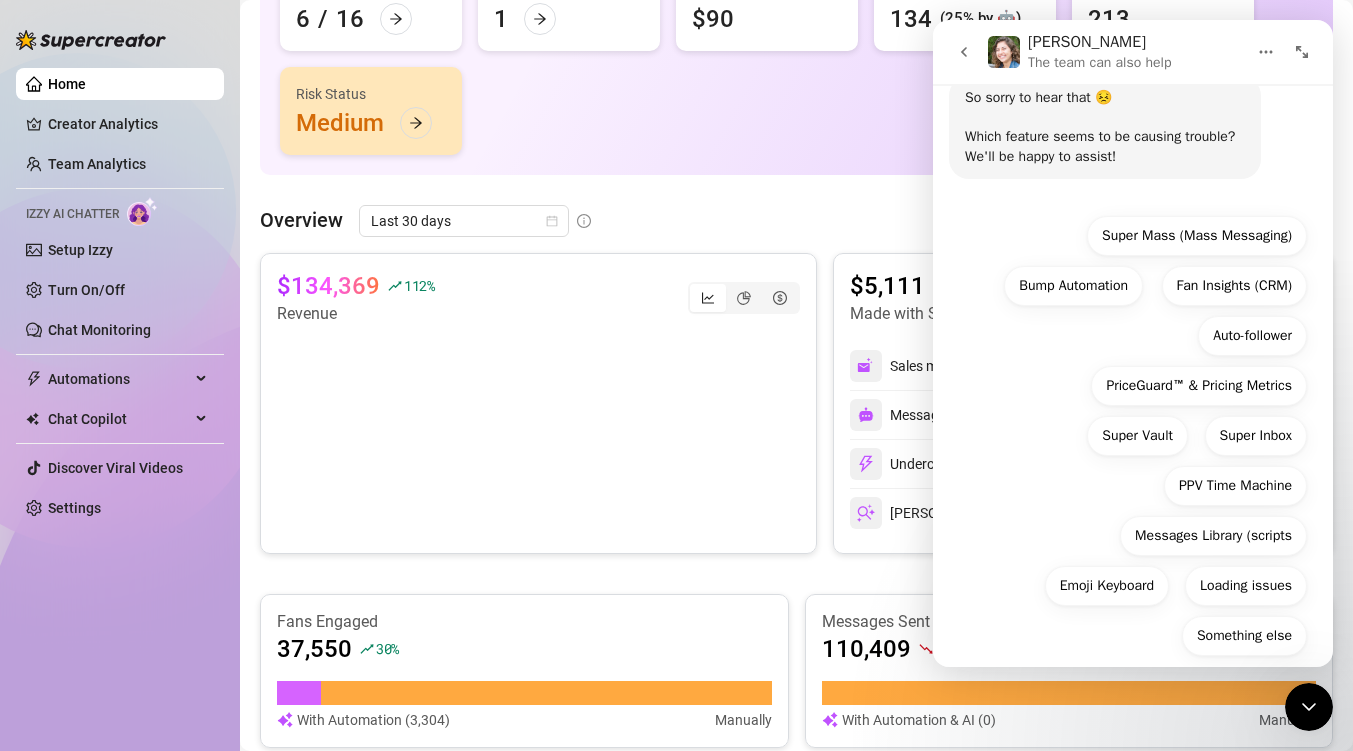 scroll, scrollTop: 210, scrollLeft: 0, axis: vertical 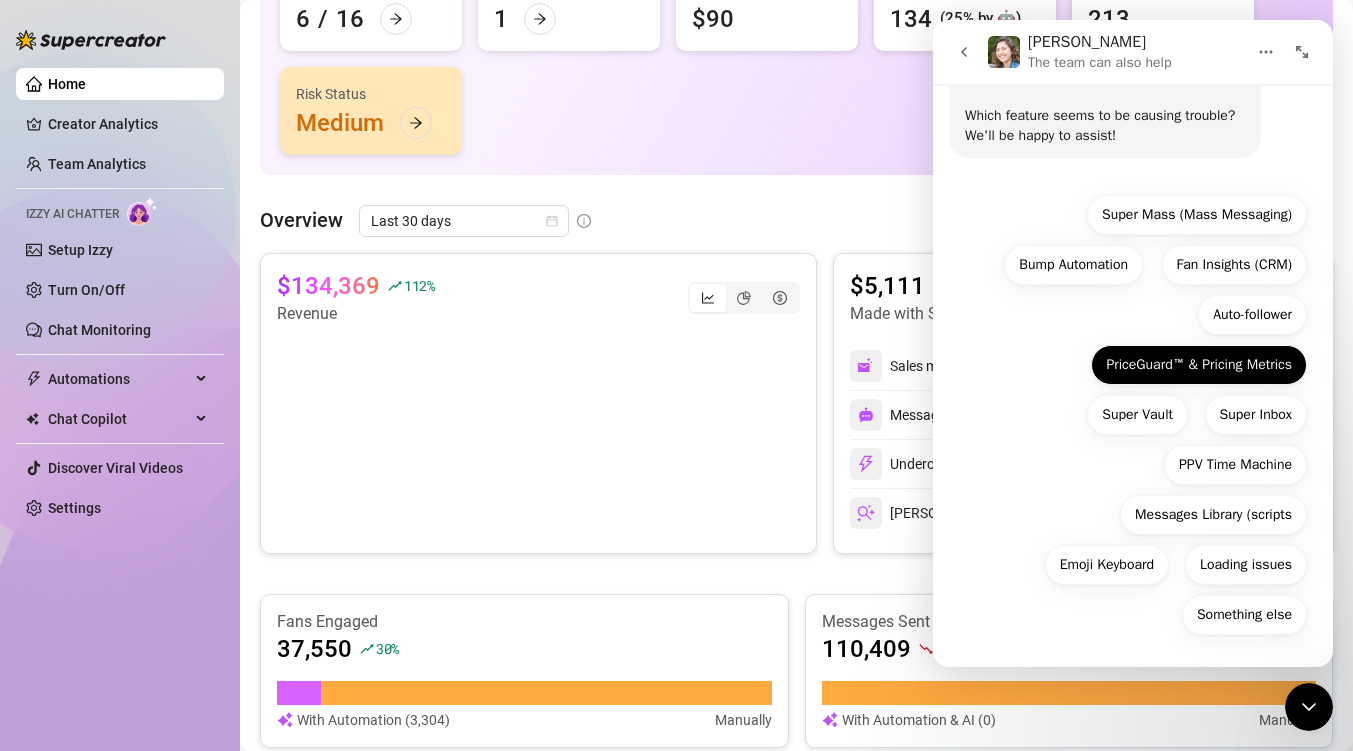 click on "PriceGuard™ & Pricing Metrics" at bounding box center [1199, 365] 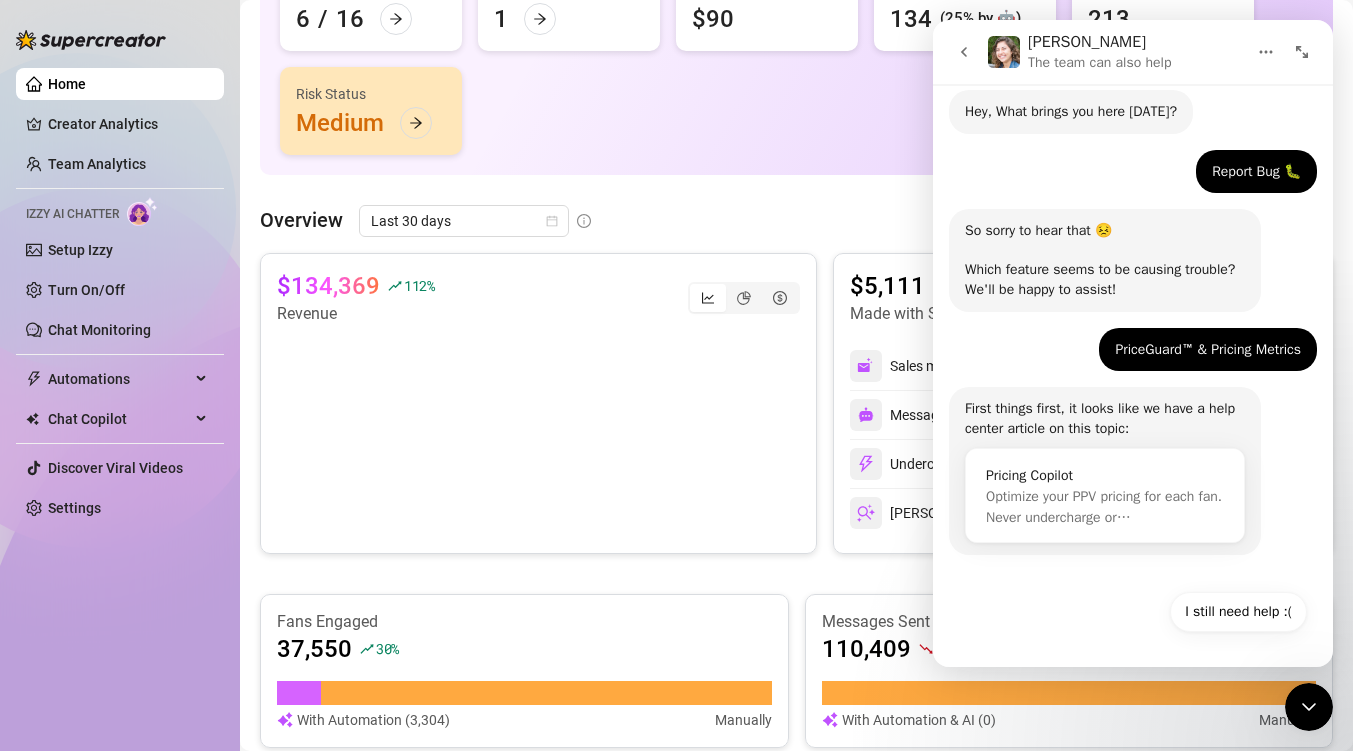 scroll, scrollTop: 56, scrollLeft: 0, axis: vertical 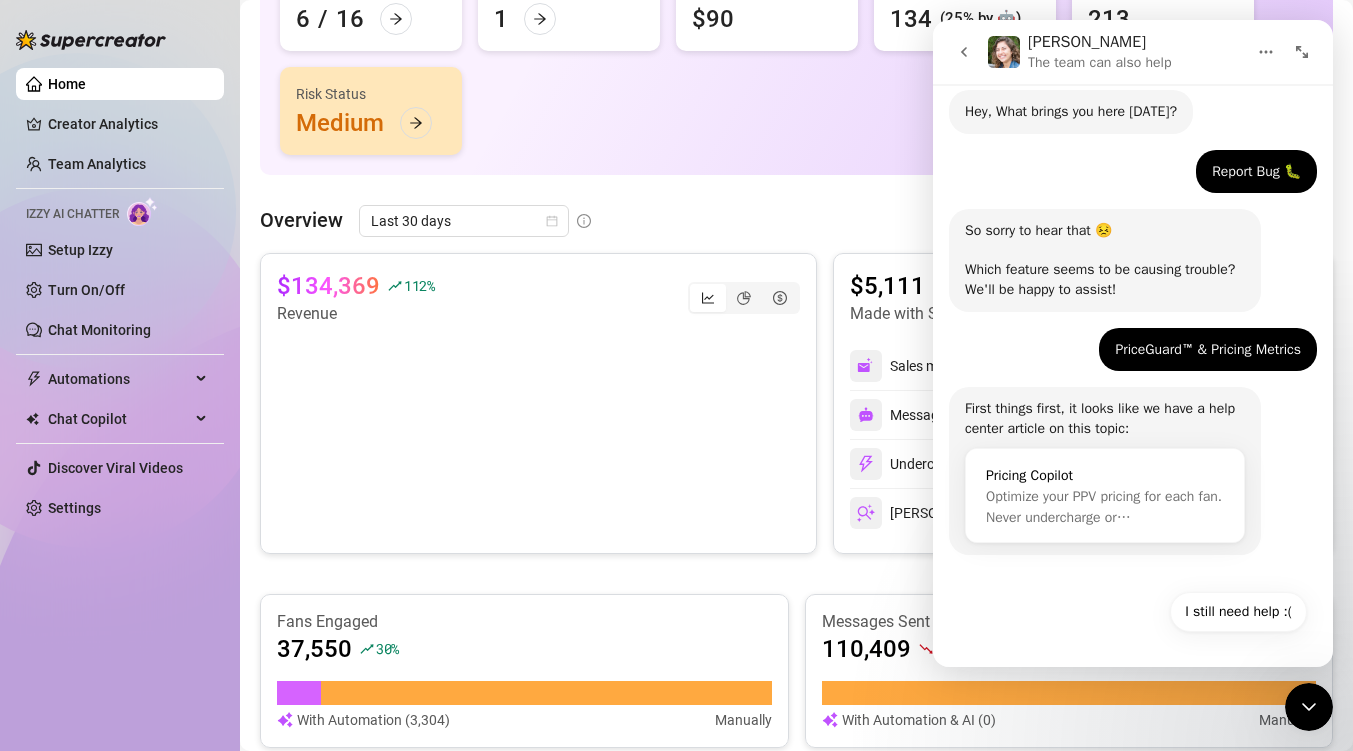click on "Optimize your PPV pricing for each fan. Never undercharge or…" at bounding box center (1104, 507) 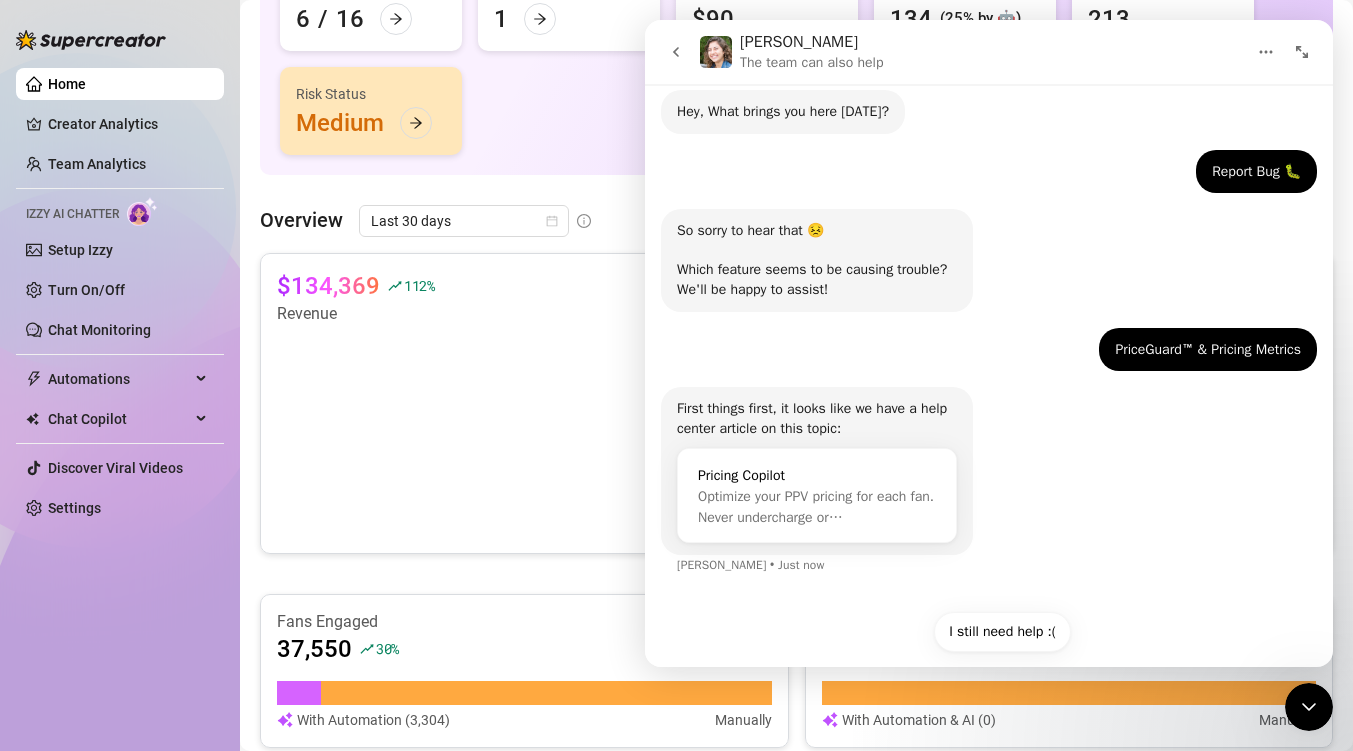 scroll, scrollTop: 0, scrollLeft: 0, axis: both 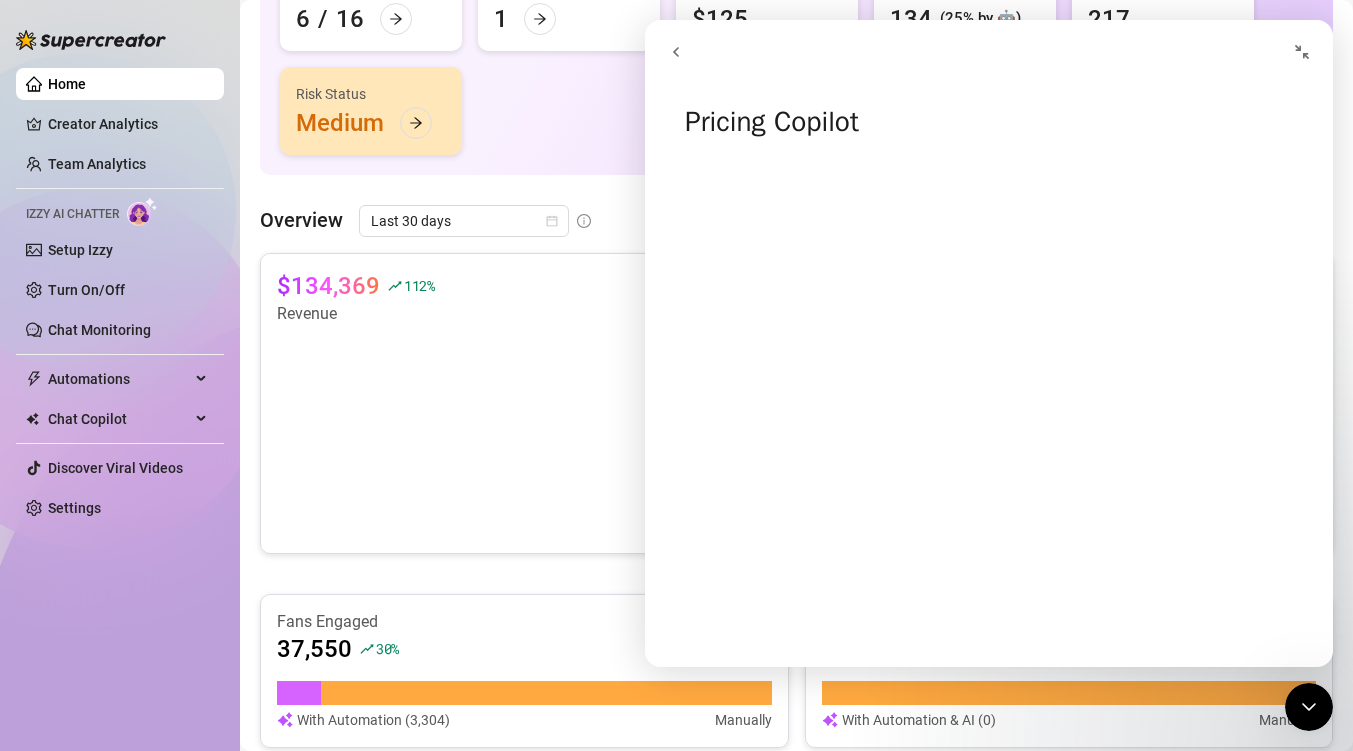 click 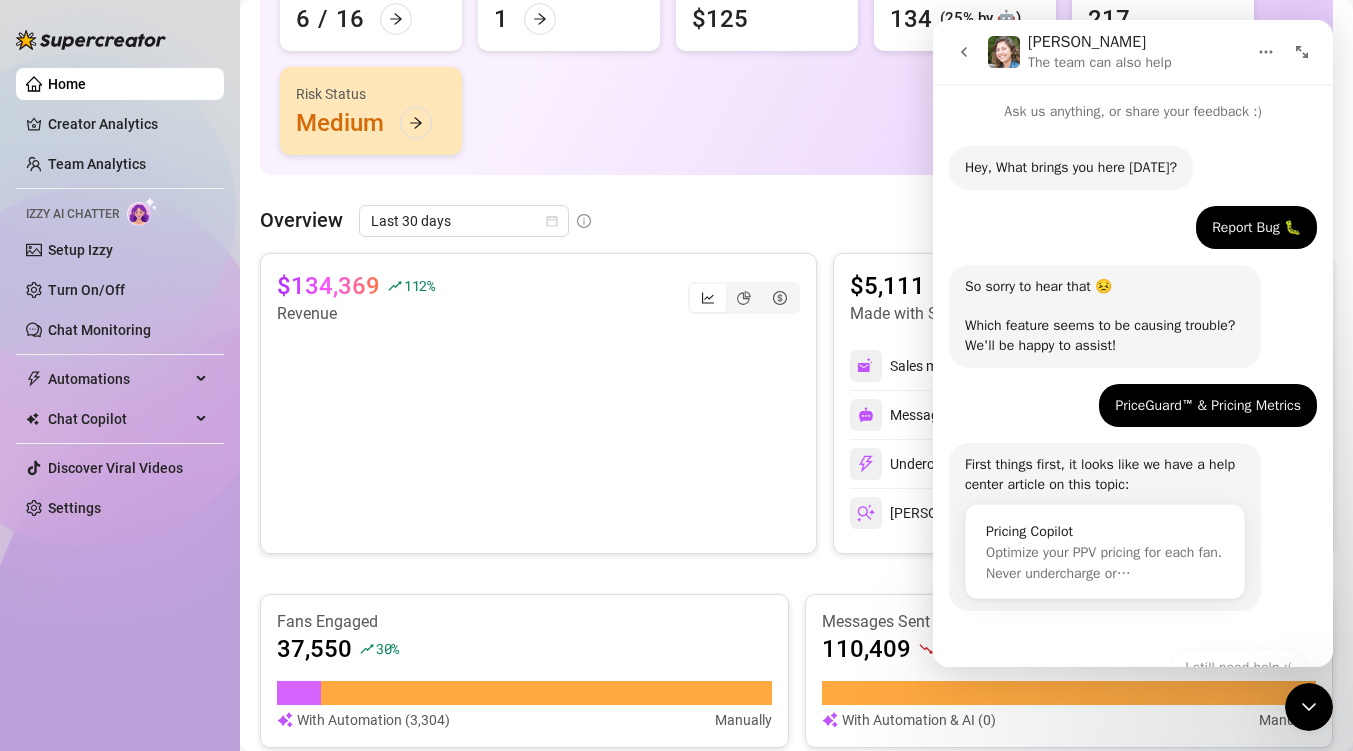 scroll, scrollTop: 56, scrollLeft: 0, axis: vertical 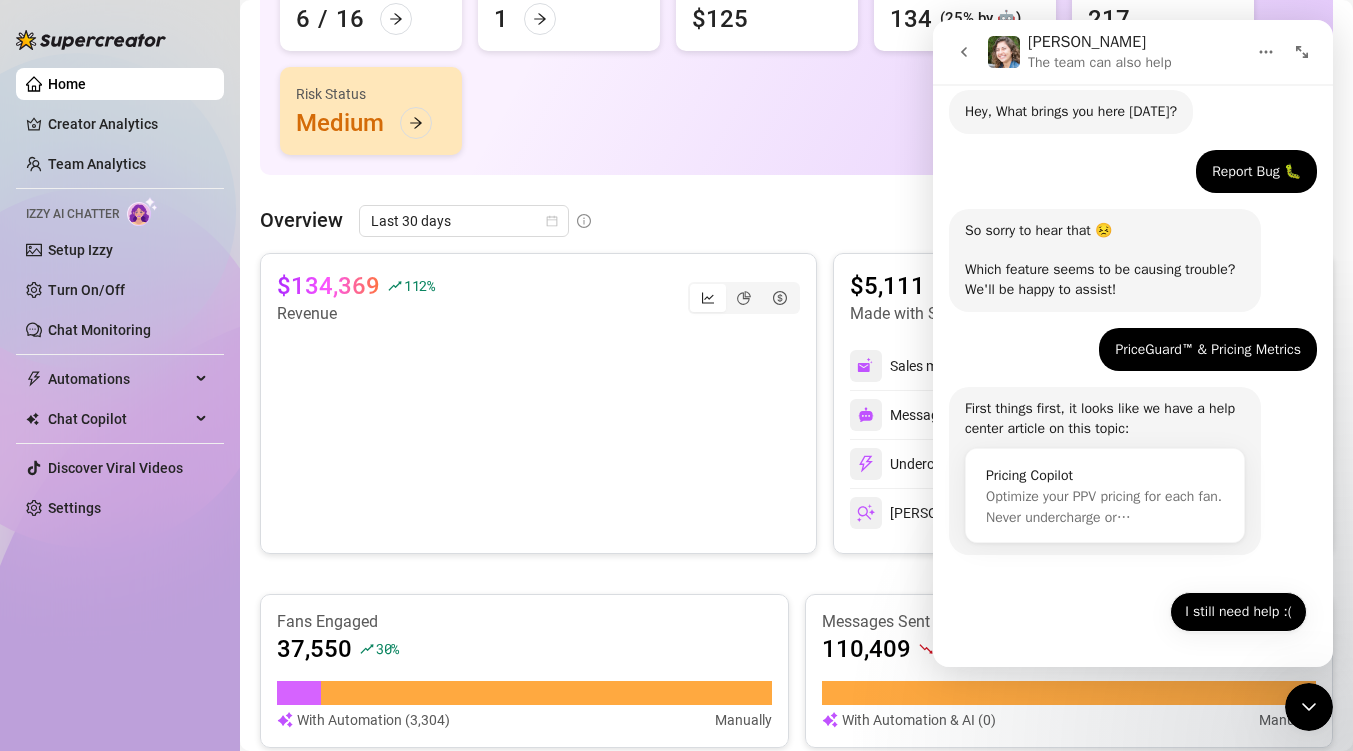 click on "I still need help :(" at bounding box center [1238, 612] 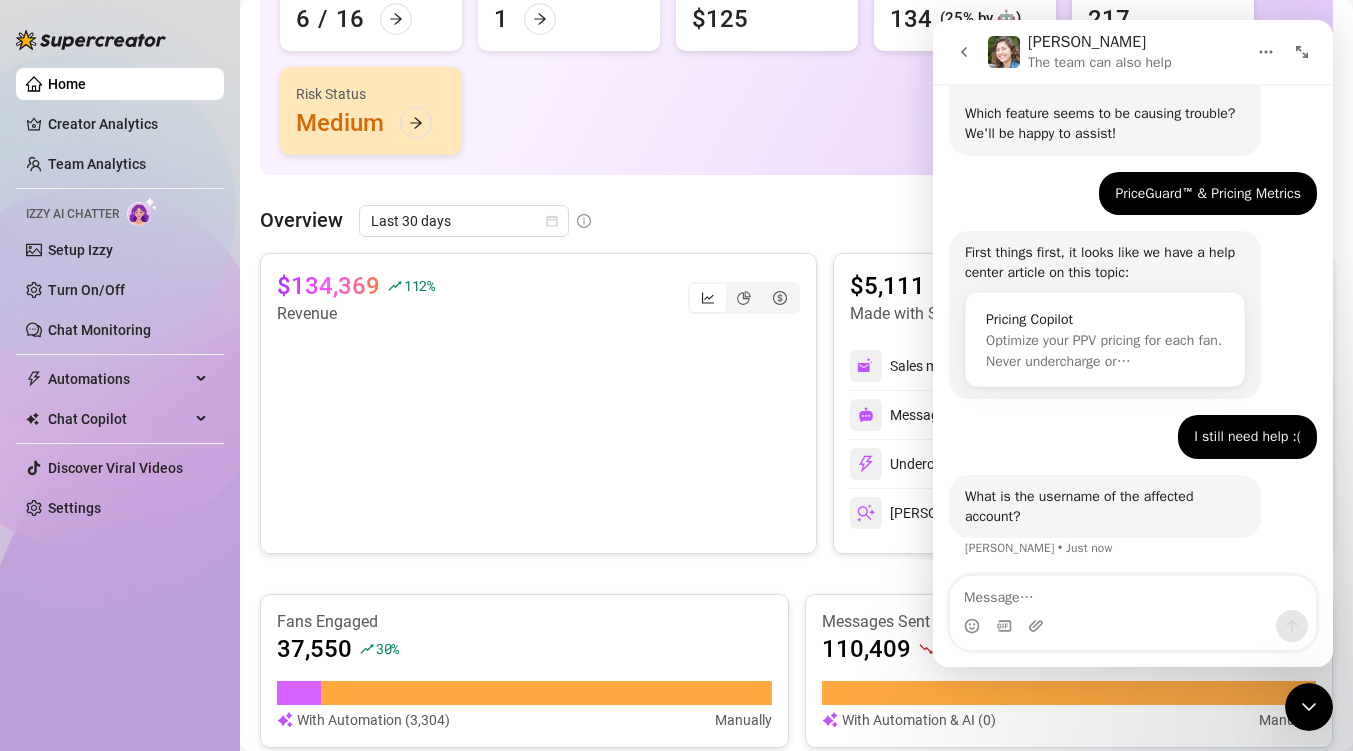 scroll, scrollTop: 216, scrollLeft: 0, axis: vertical 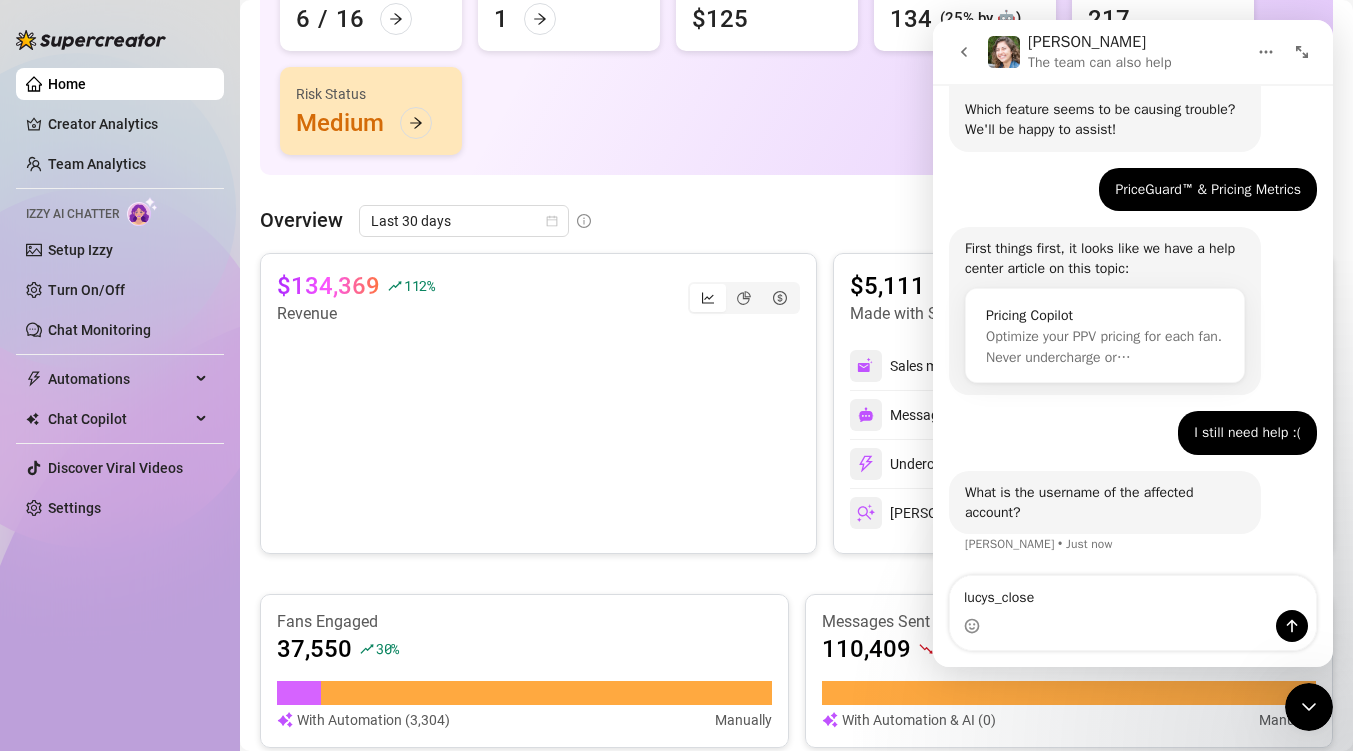 type on "lucys_closet" 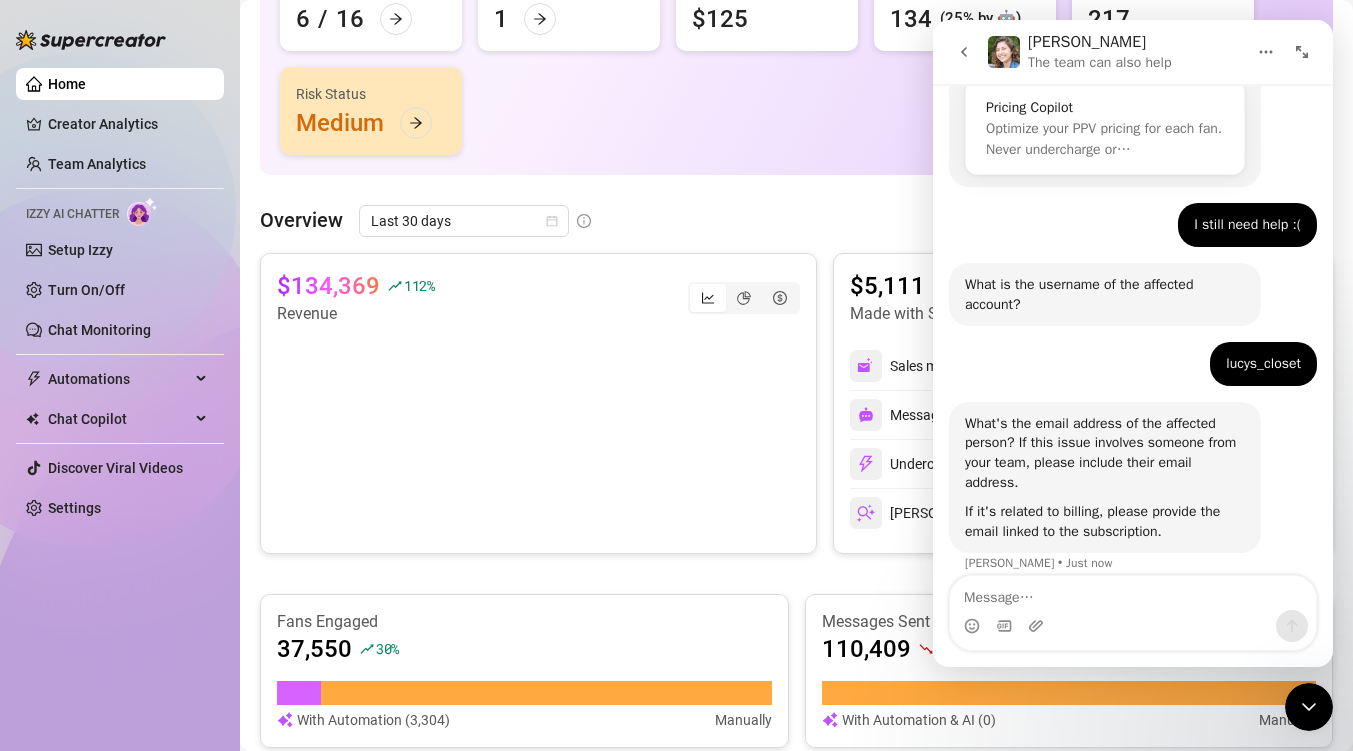 scroll, scrollTop: 443, scrollLeft: 0, axis: vertical 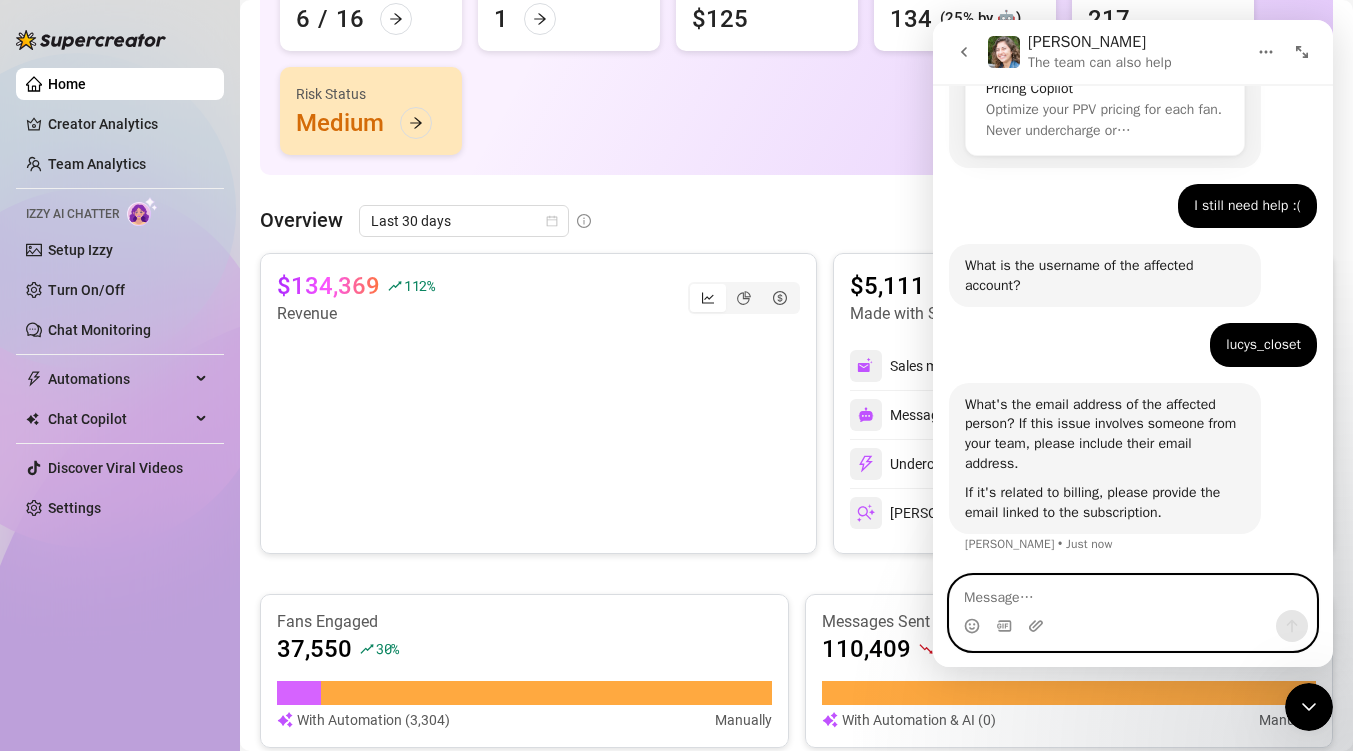 click at bounding box center [1133, 593] 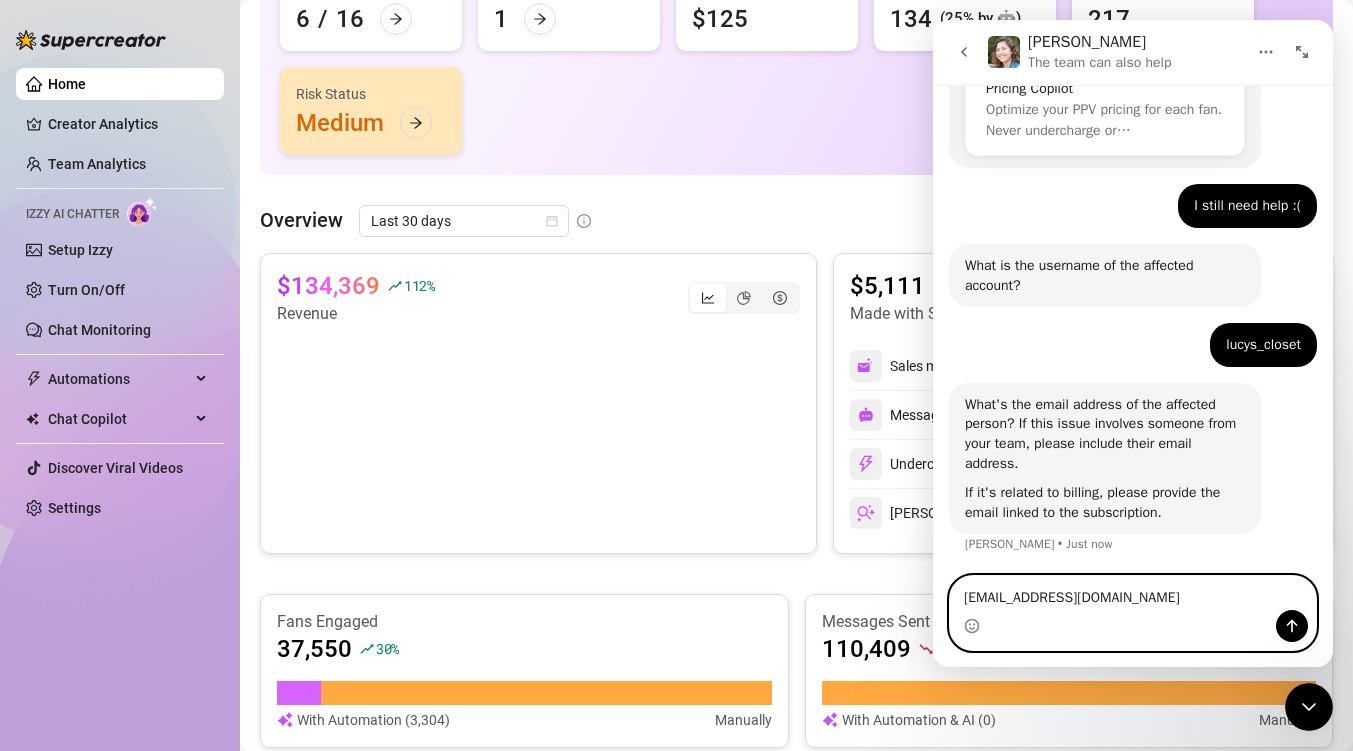 type on "kismetplease@gmail.com" 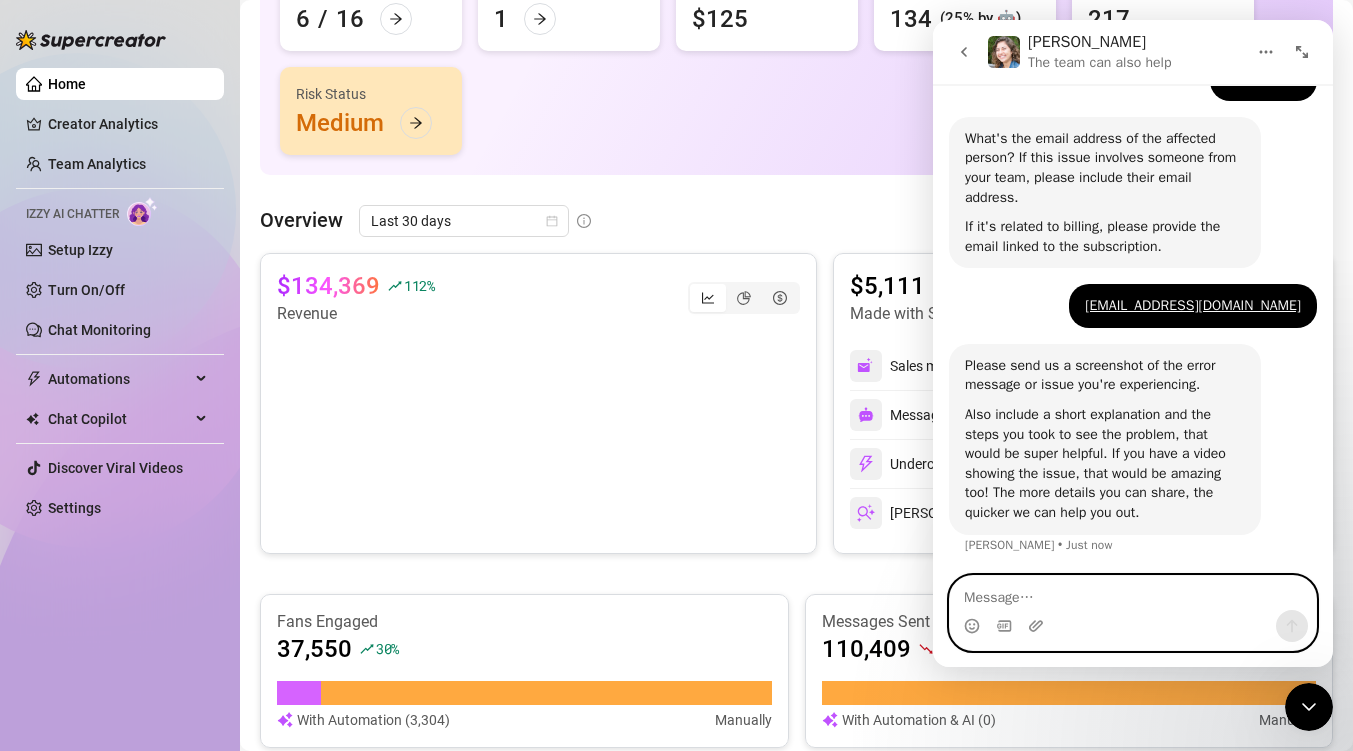 scroll, scrollTop: 709, scrollLeft: 0, axis: vertical 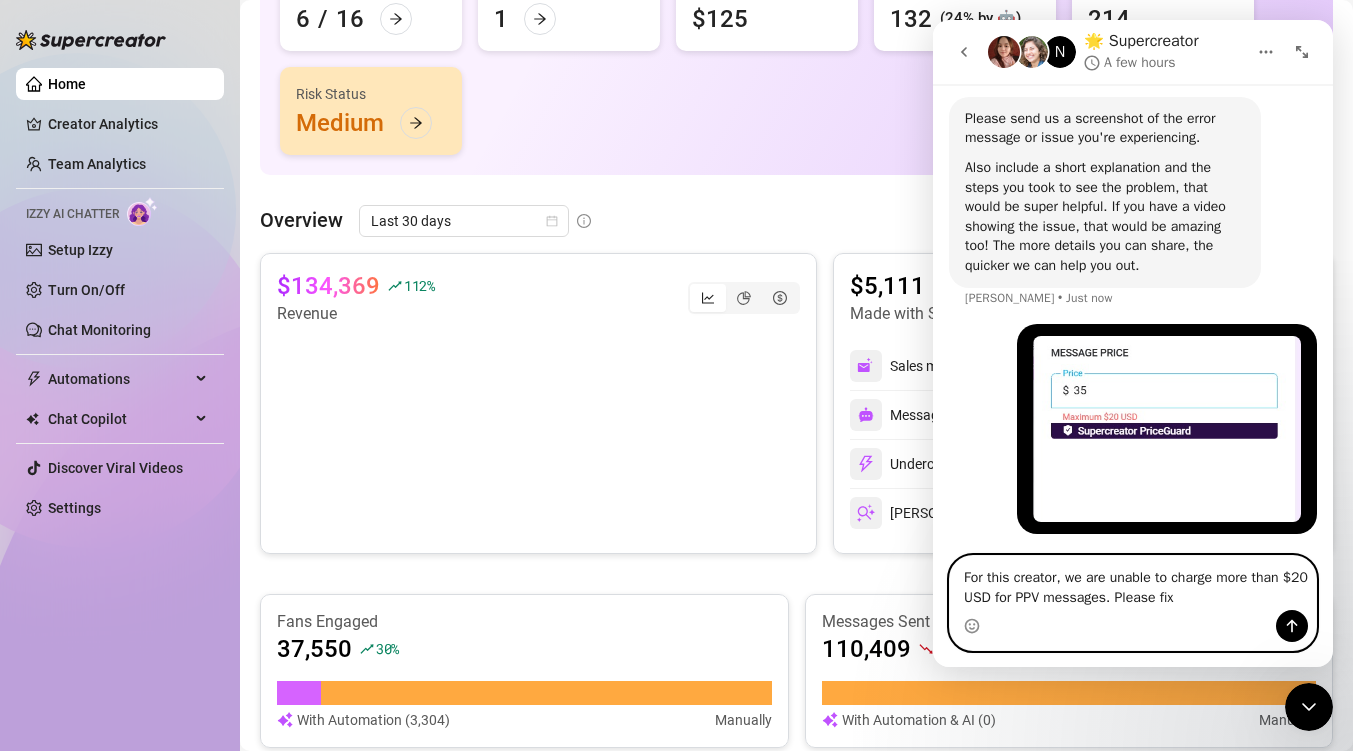 type on "For this creator, we are unable to charge more than $20 USD for PPV messages. Please fix." 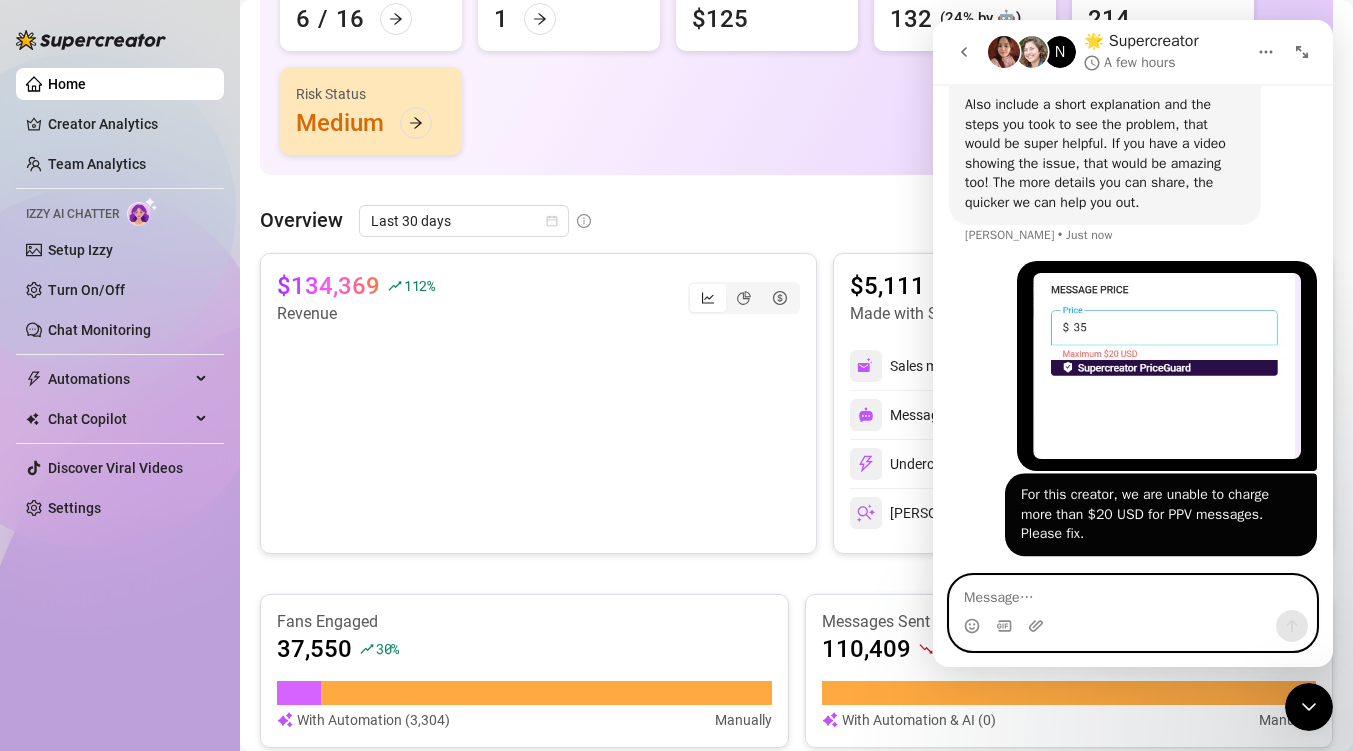 scroll, scrollTop: 1021, scrollLeft: 0, axis: vertical 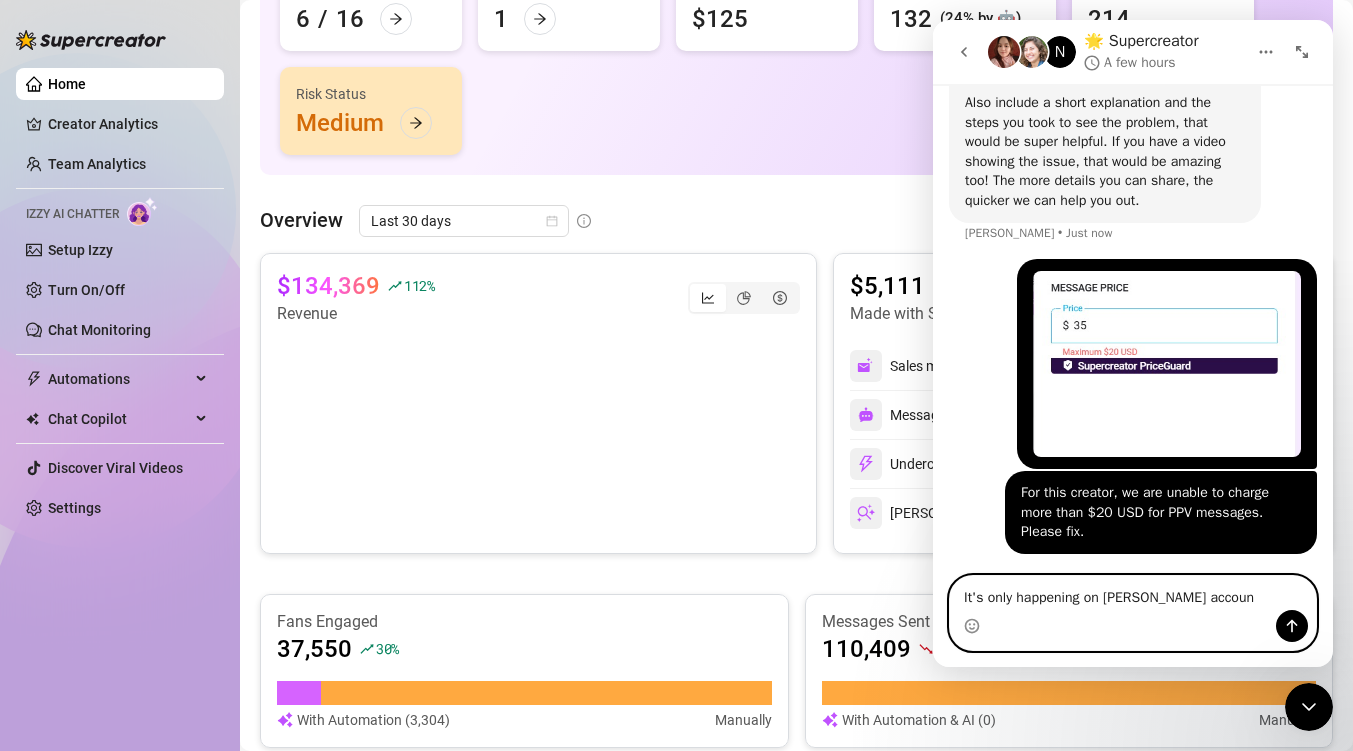 type on "It's only happening on lucys_closet account" 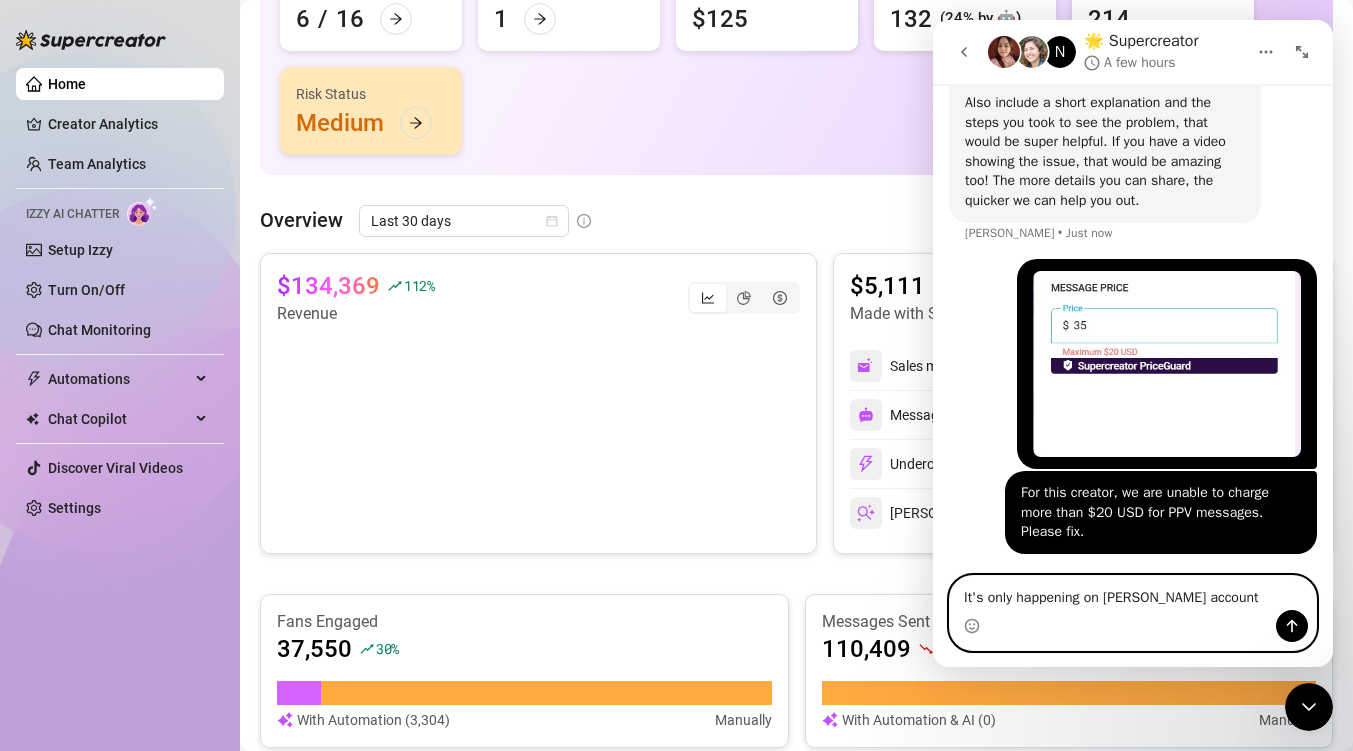 type 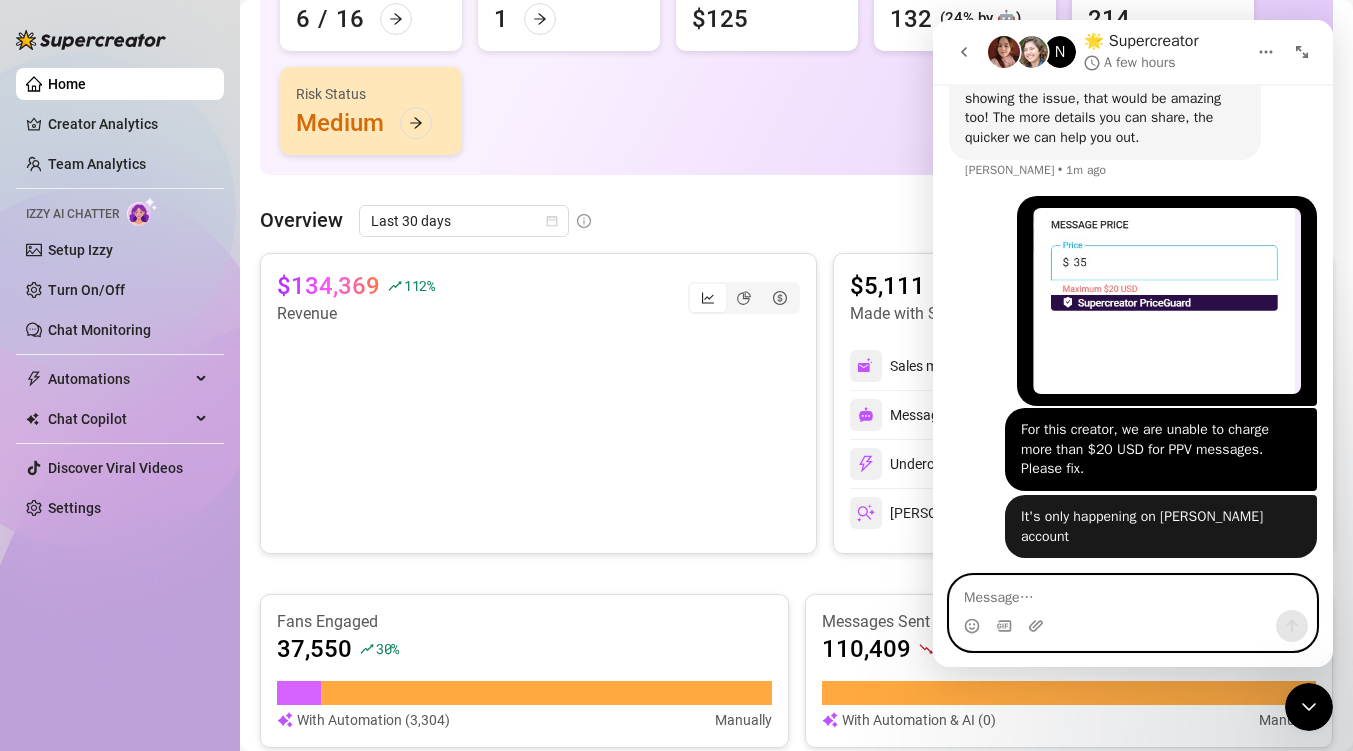 scroll, scrollTop: 1086, scrollLeft: 0, axis: vertical 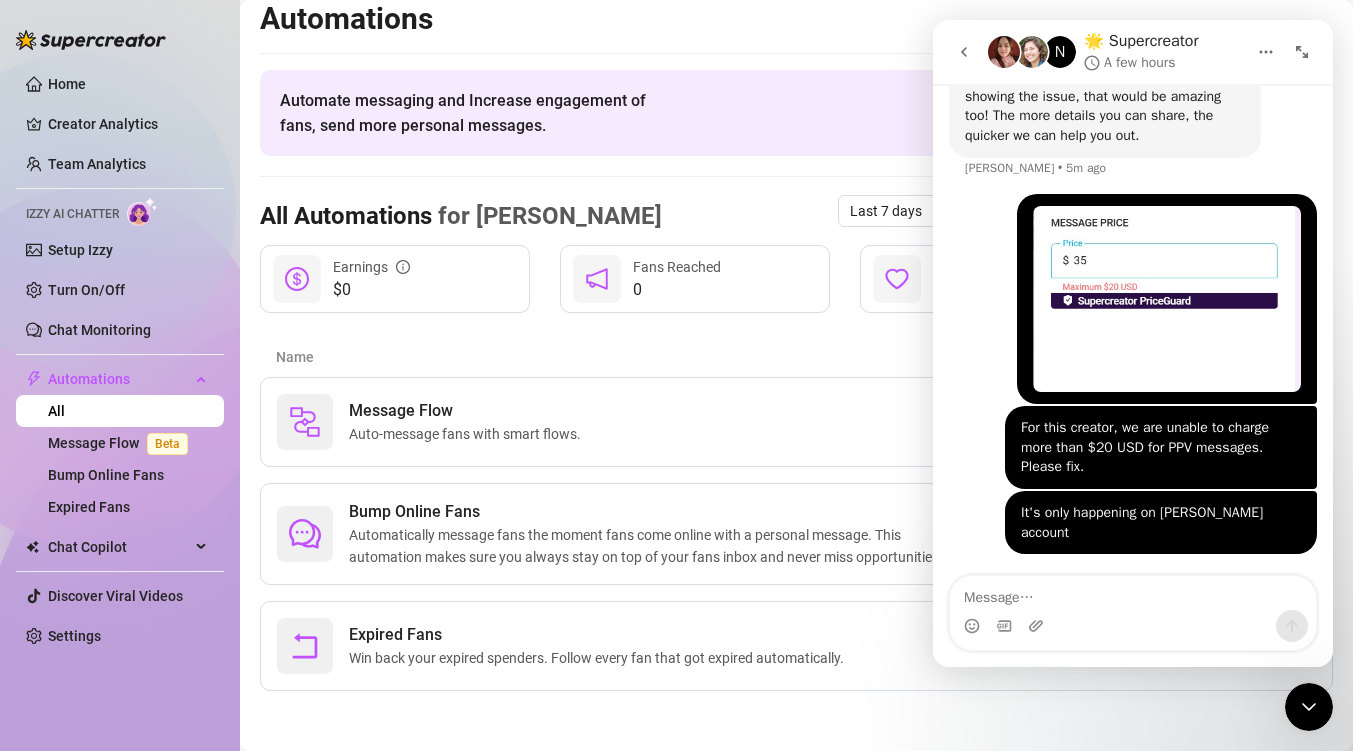 click 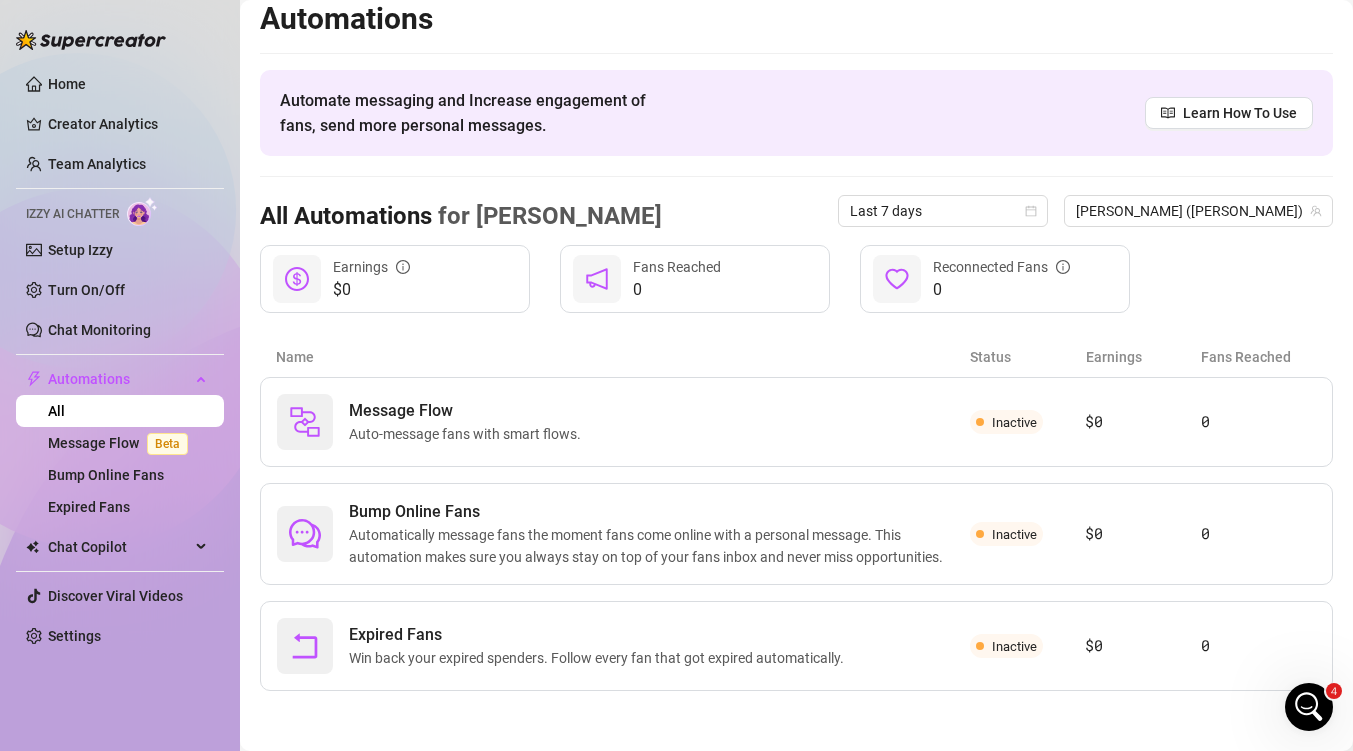 scroll, scrollTop: 0, scrollLeft: 0, axis: both 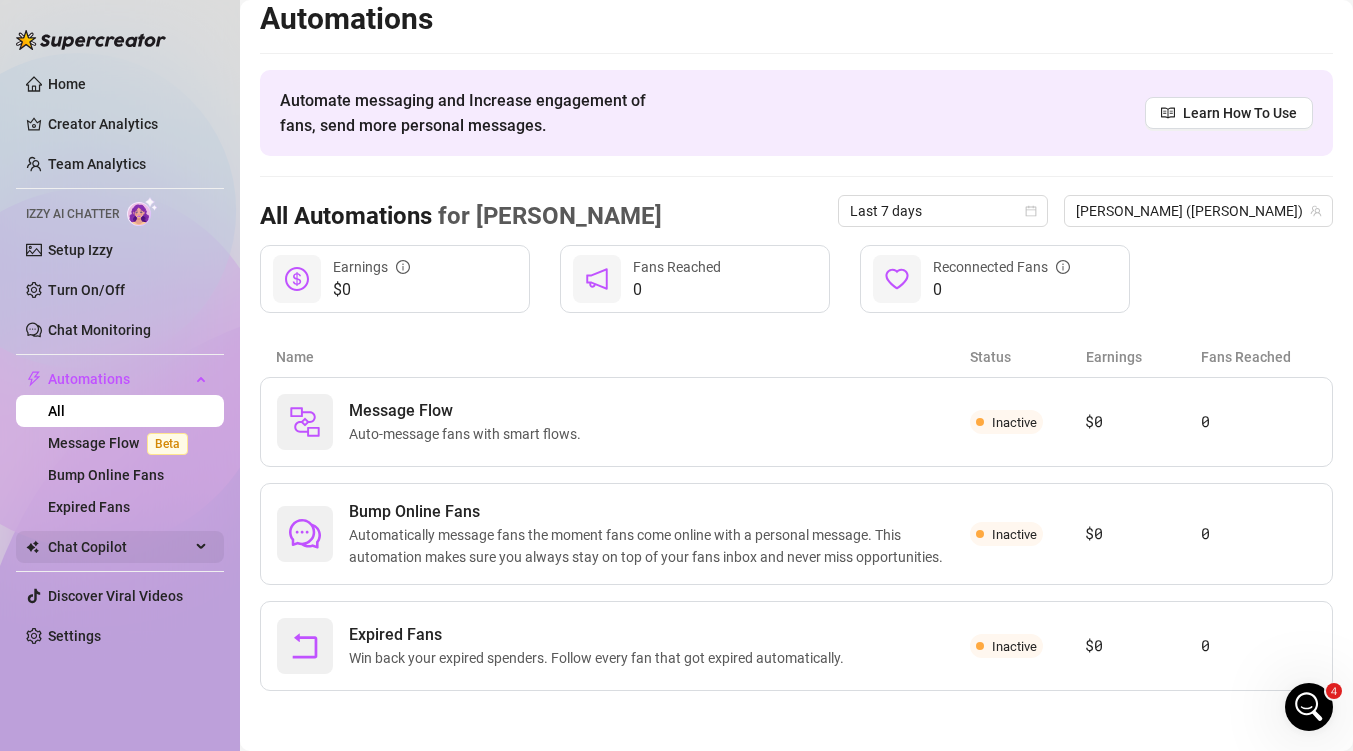 click on "Chat Copilot" at bounding box center [119, 547] 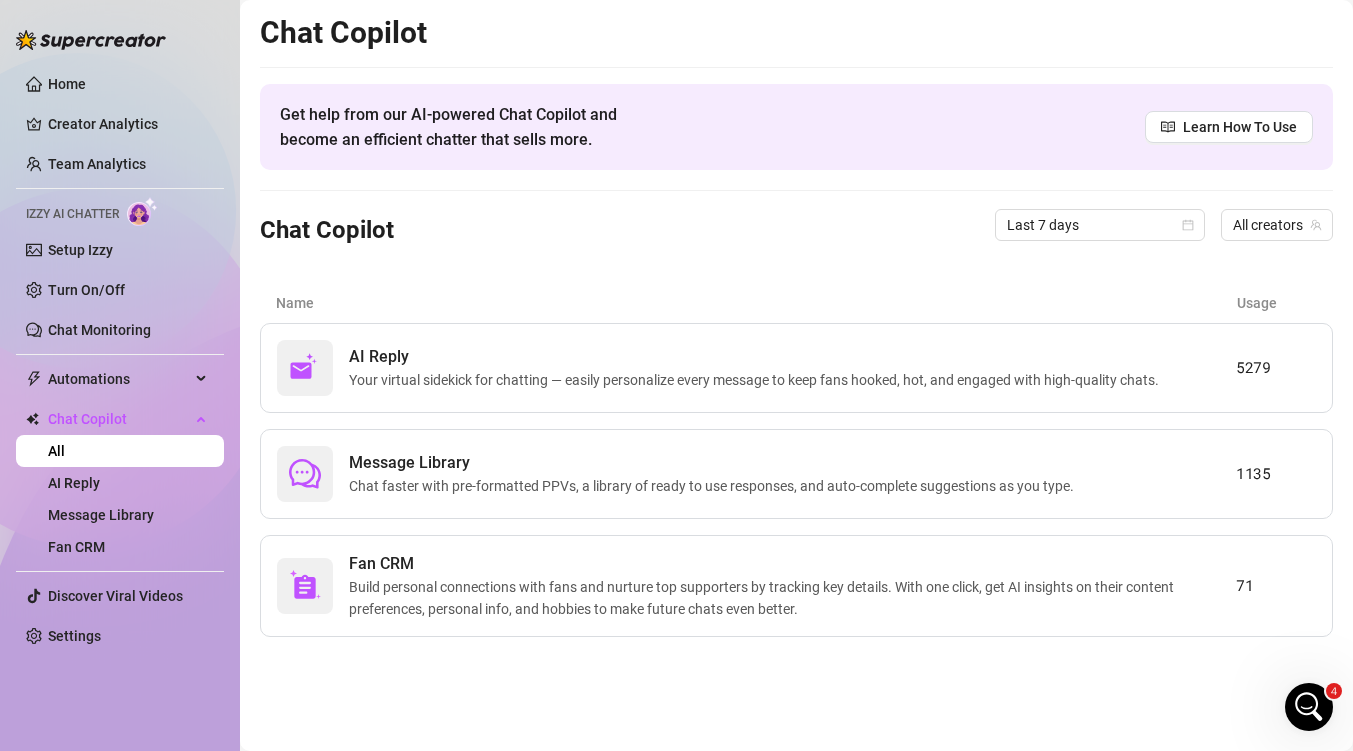 click on "Home Creator Analytics   Team Analytics Izzy AI Chatter Setup Izzy Turn On/Off Chat Monitoring Automations All Message Flow Beta Bump Online Fans Expired Fans Chat Copilot All AI Reply Message Library Fan CRM Discover Viral Videos Settings" at bounding box center (120, 360) 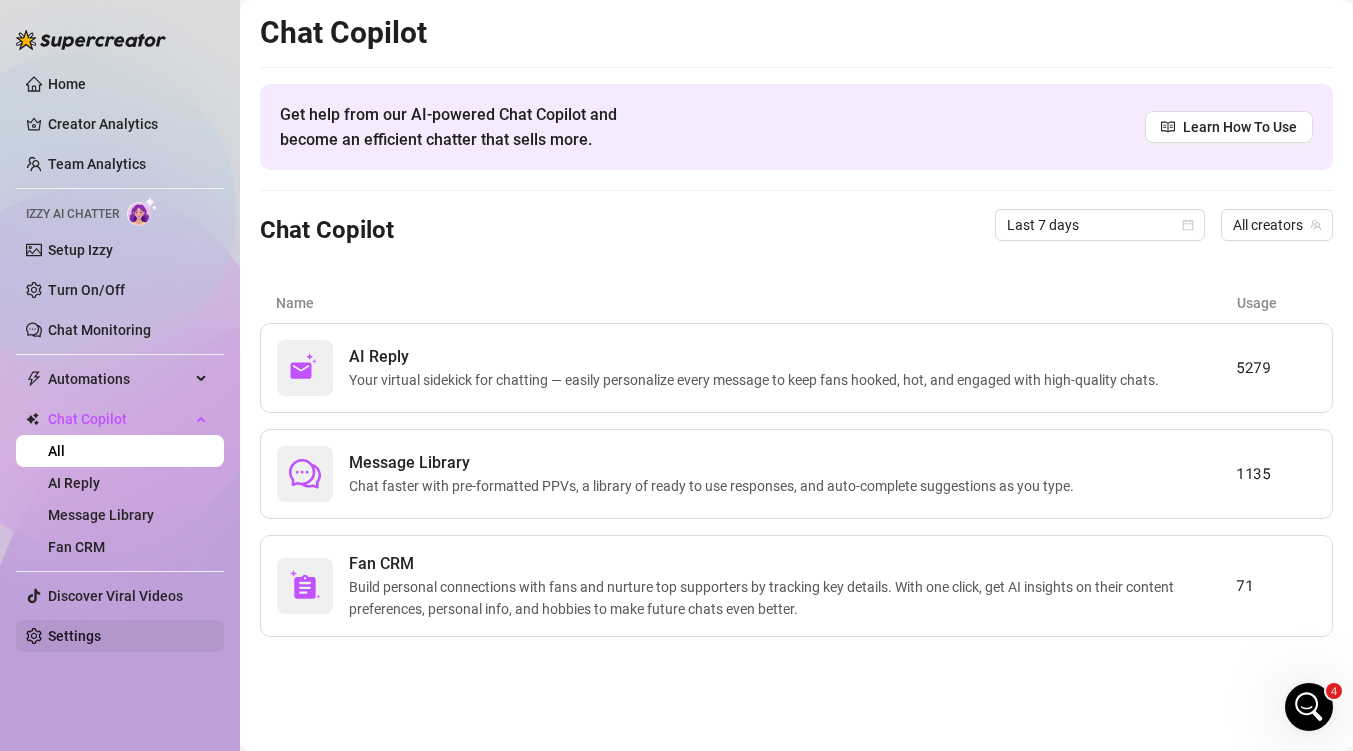 click on "Settings" at bounding box center [74, 636] 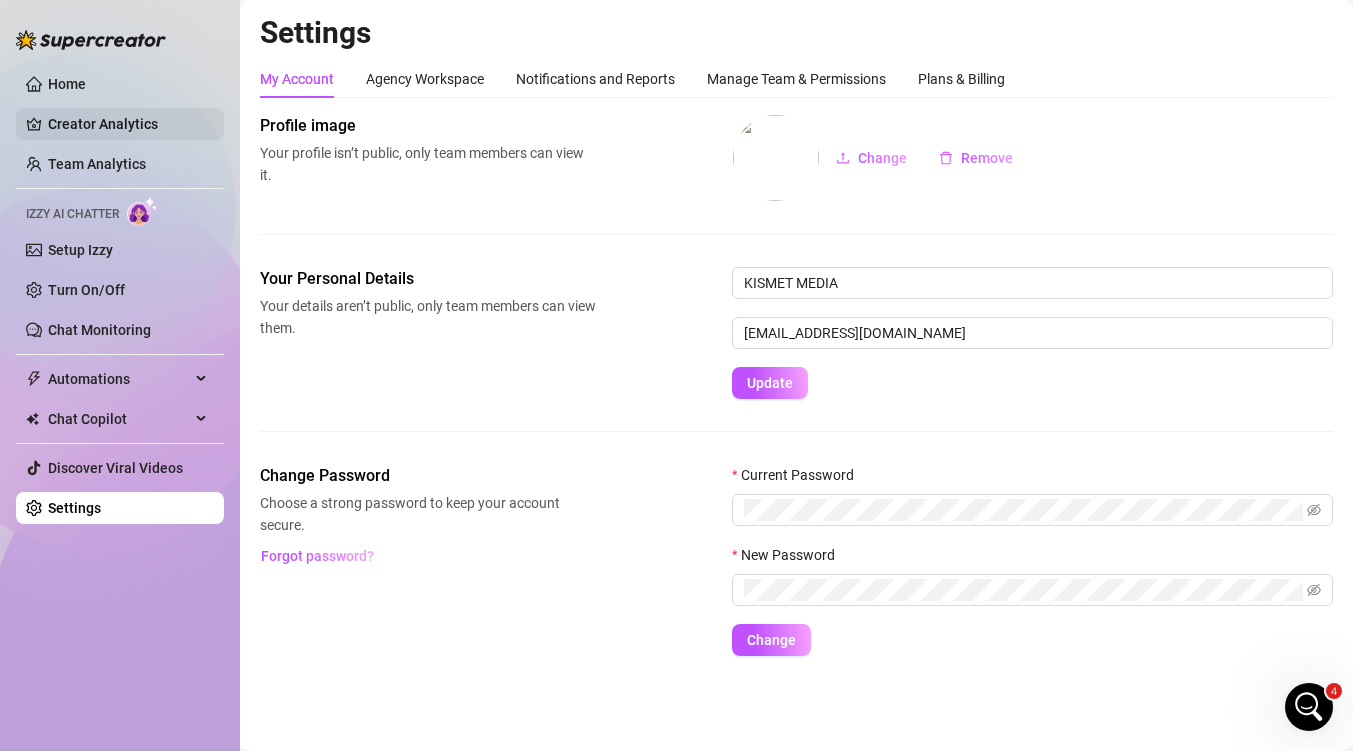 click on "Creator Analytics" at bounding box center [128, 124] 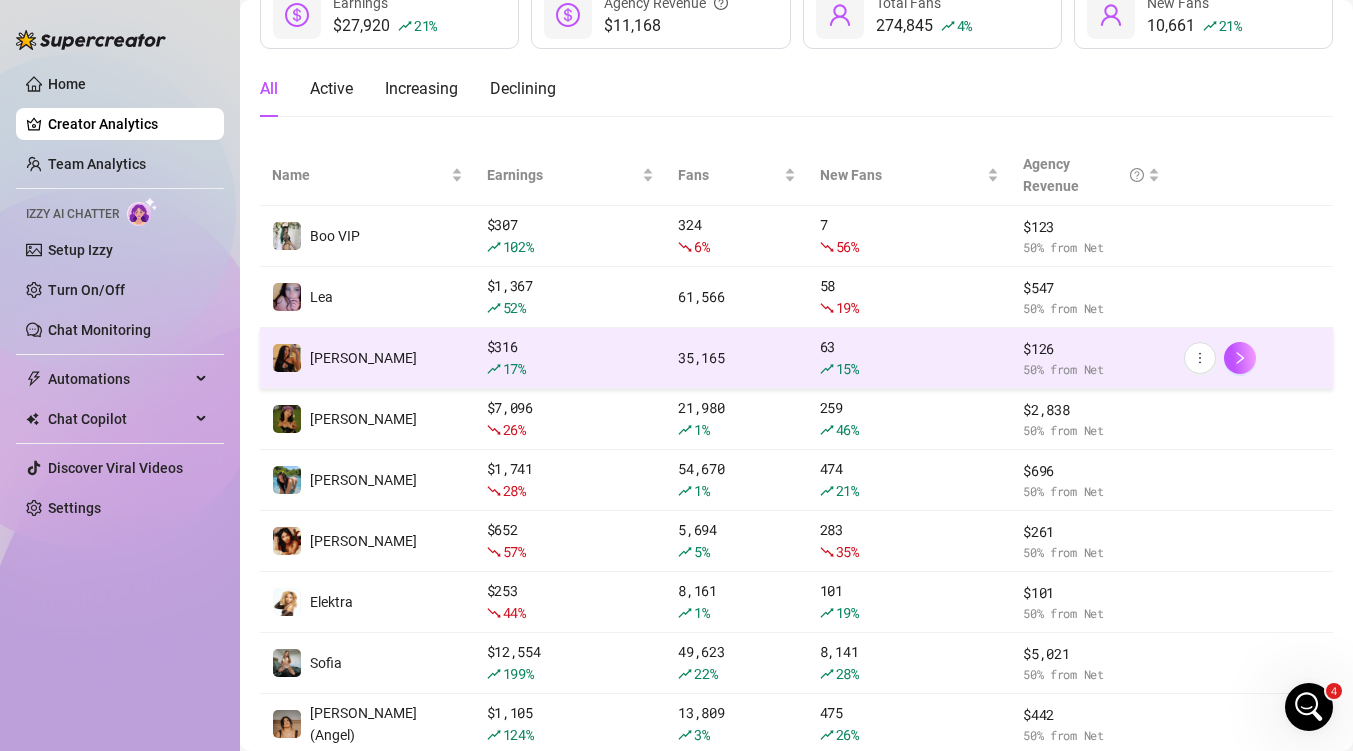 scroll, scrollTop: 216, scrollLeft: 0, axis: vertical 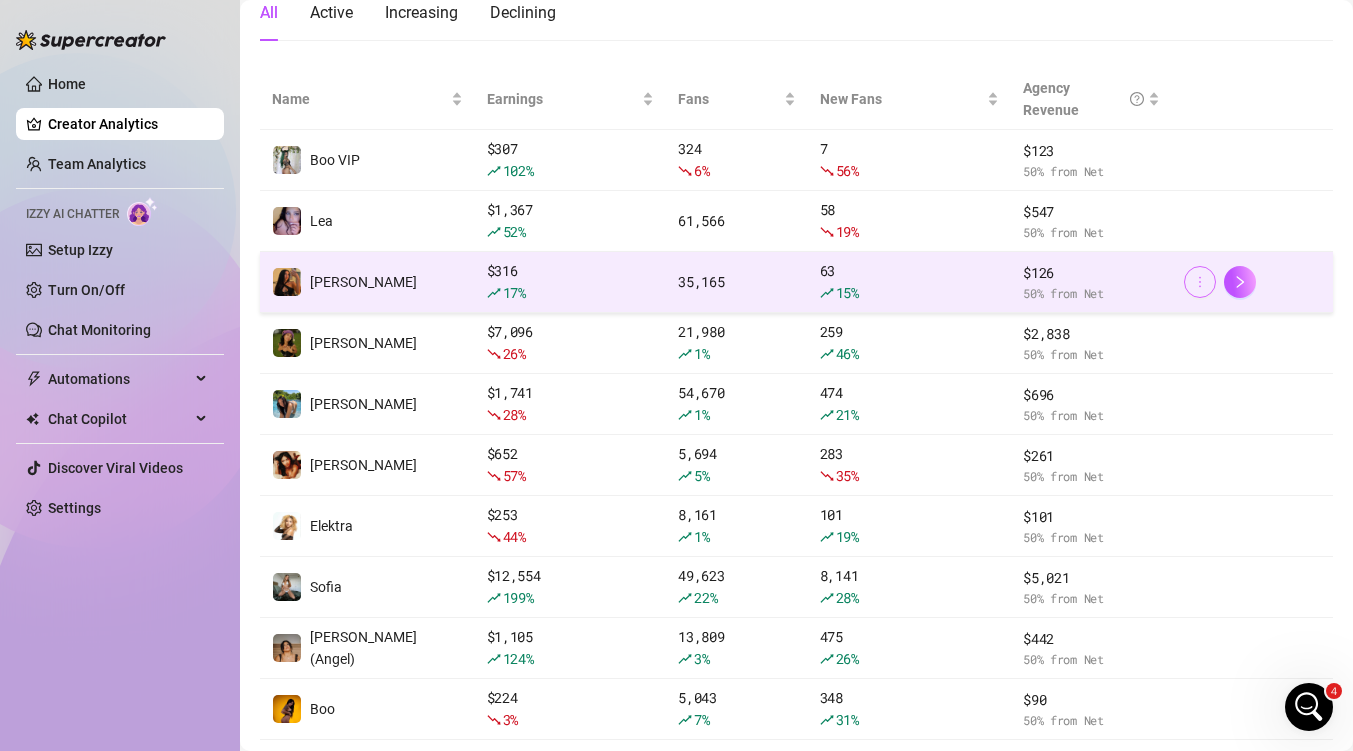 click 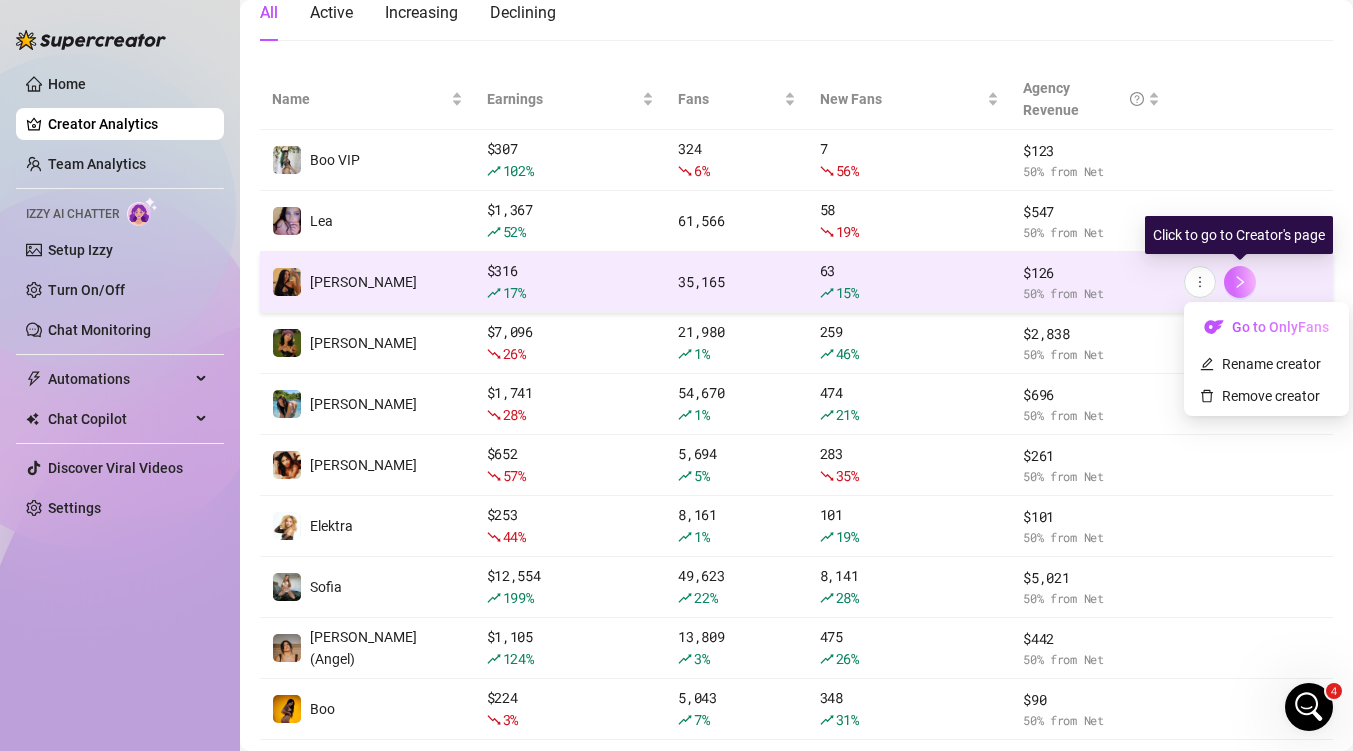 click at bounding box center [1240, 282] 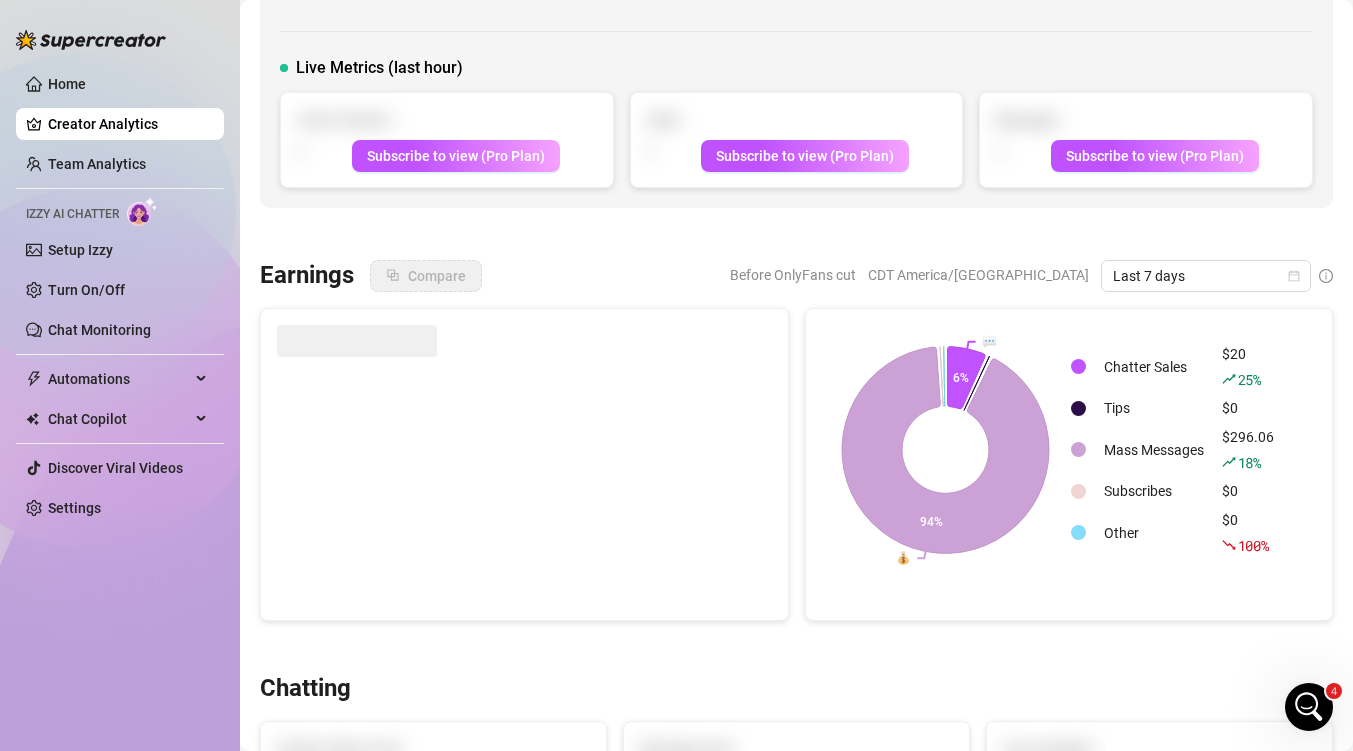 scroll, scrollTop: 0, scrollLeft: 0, axis: both 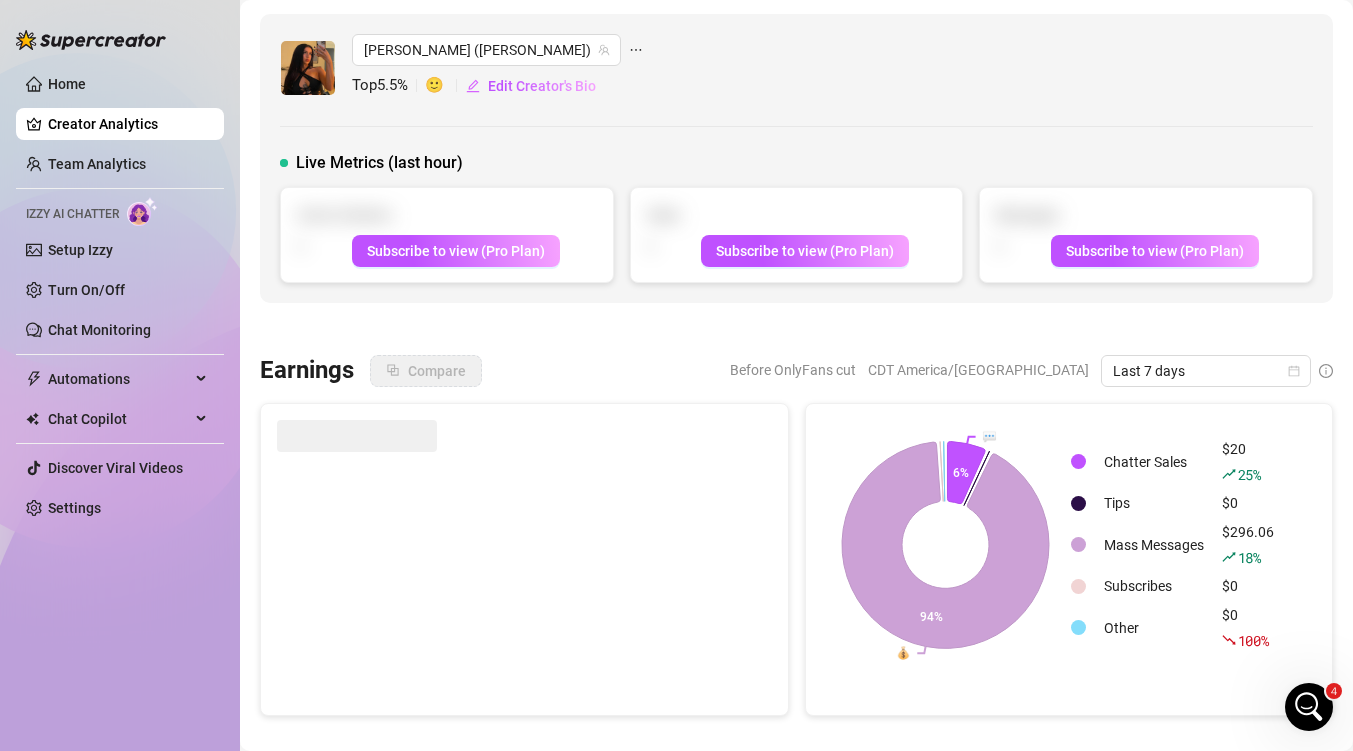 click 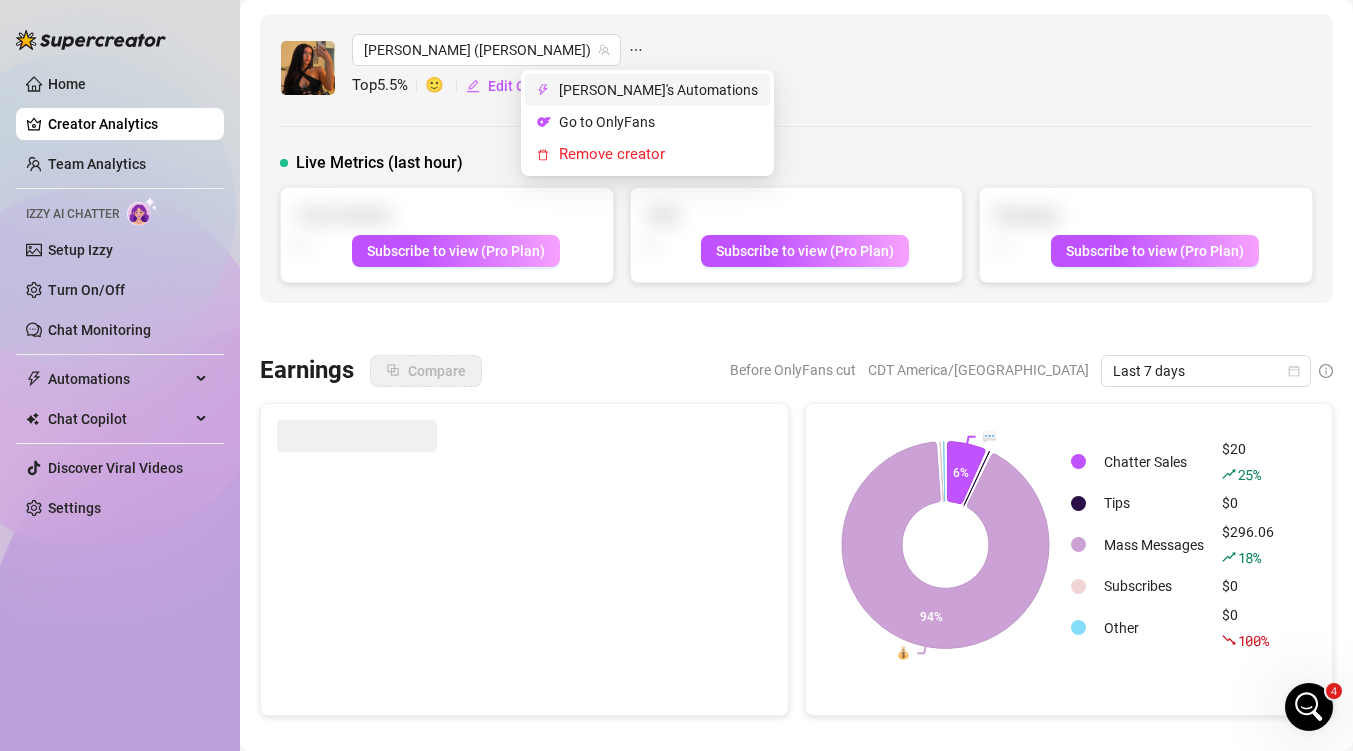 click on "Lucy's Automations" at bounding box center [658, 90] 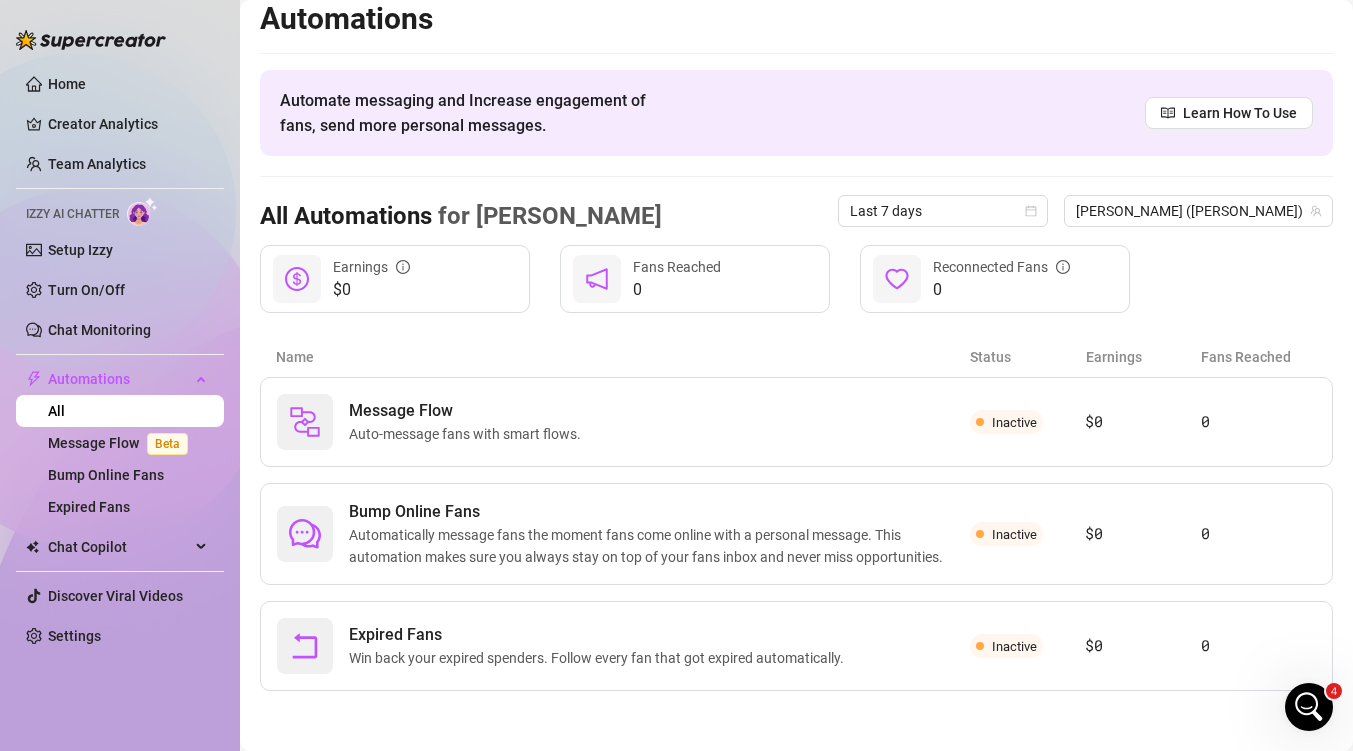 scroll, scrollTop: 0, scrollLeft: 0, axis: both 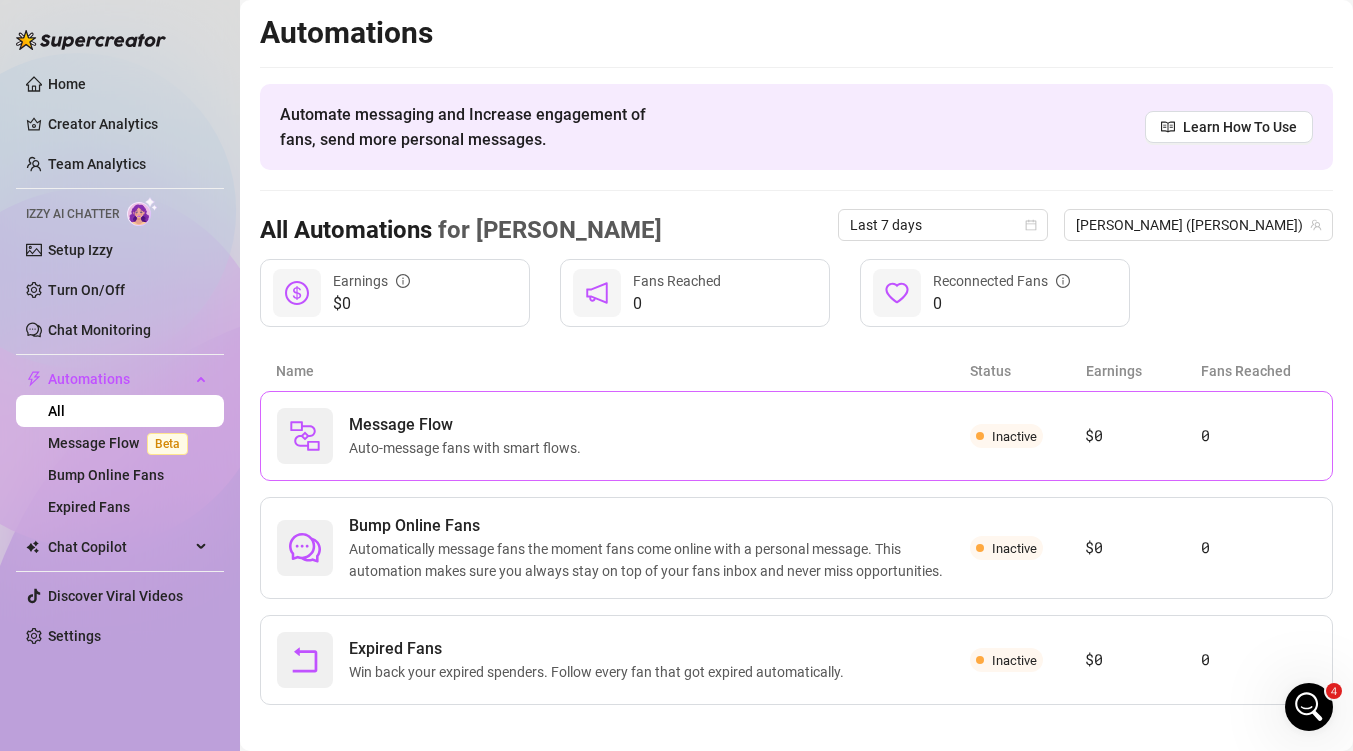 click on "Message Flow Auto-message fans with smart flows." at bounding box center (623, 436) 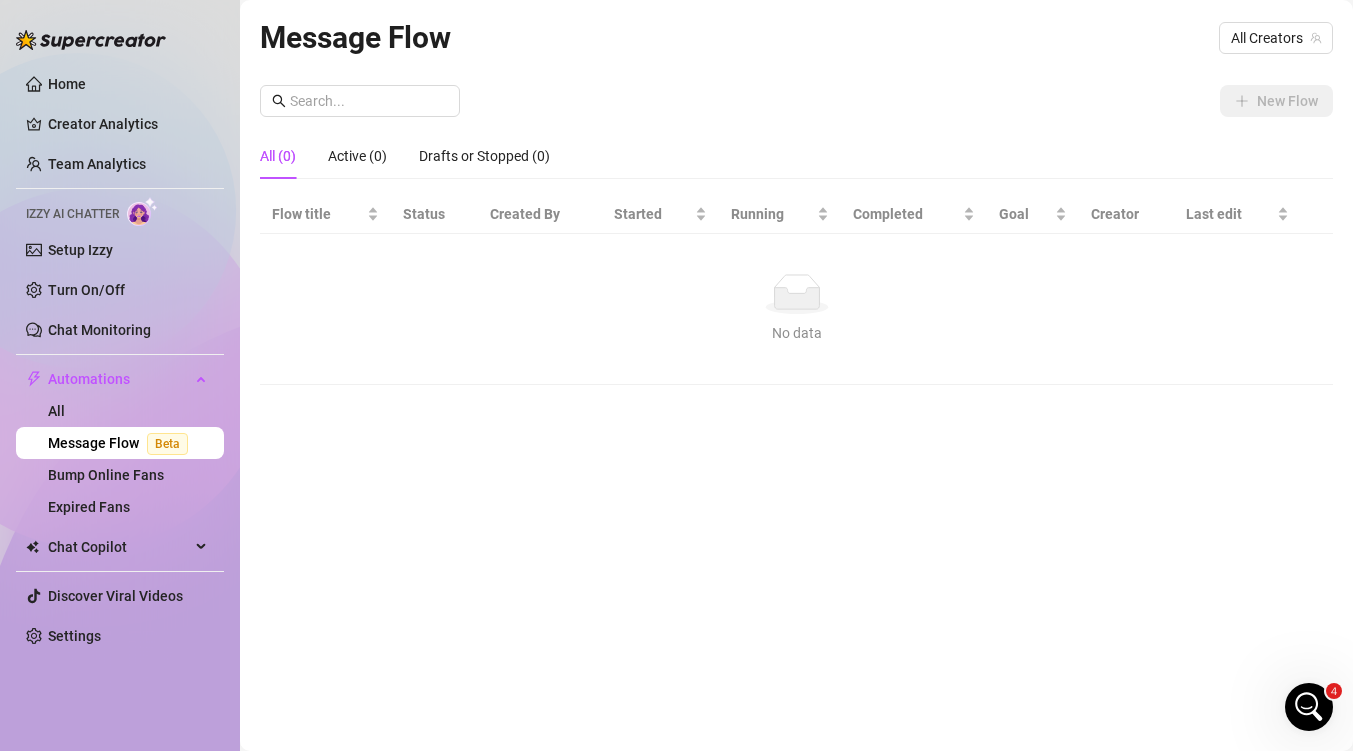 click on "New Flow All (0) Active (0) Drafts or Stopped (0) Flow title Status Created By Started Running Completed Goal Creator Last edit No data No data" at bounding box center [796, 235] 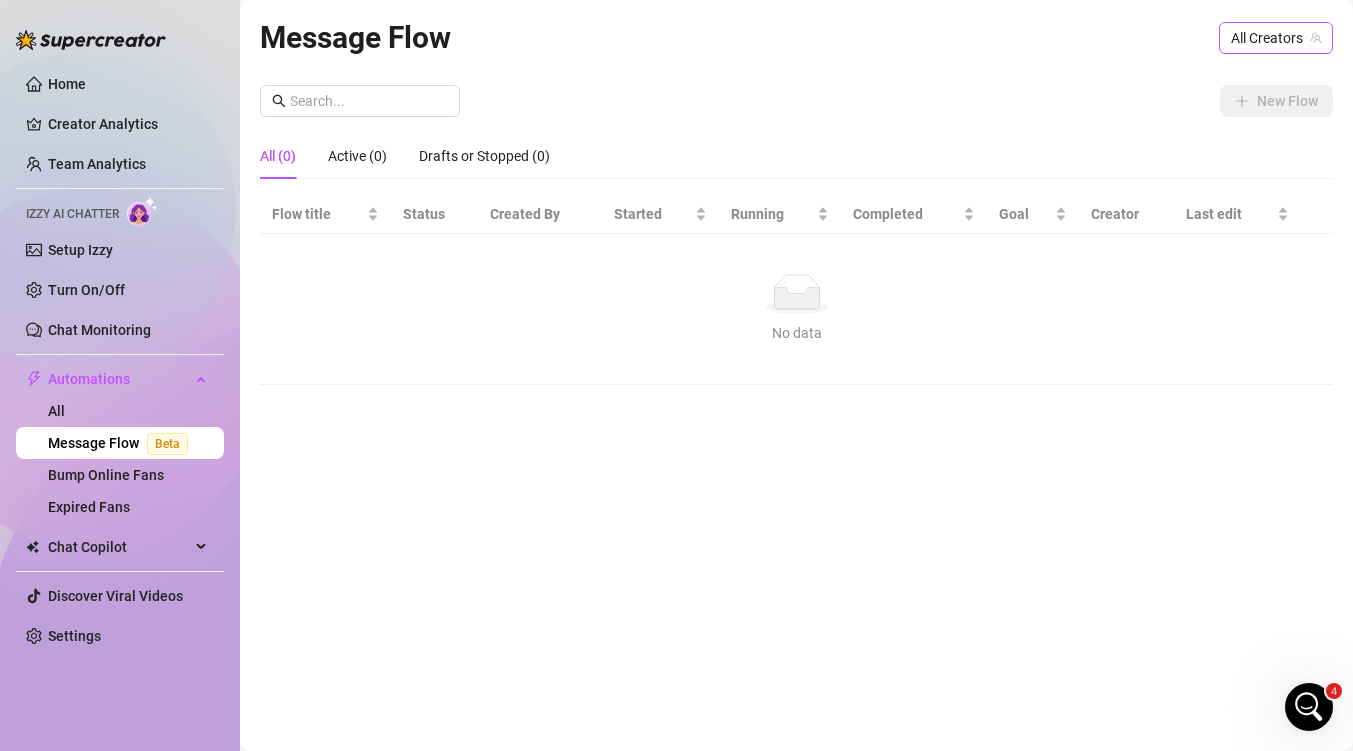 click on "All Creators" at bounding box center (1276, 38) 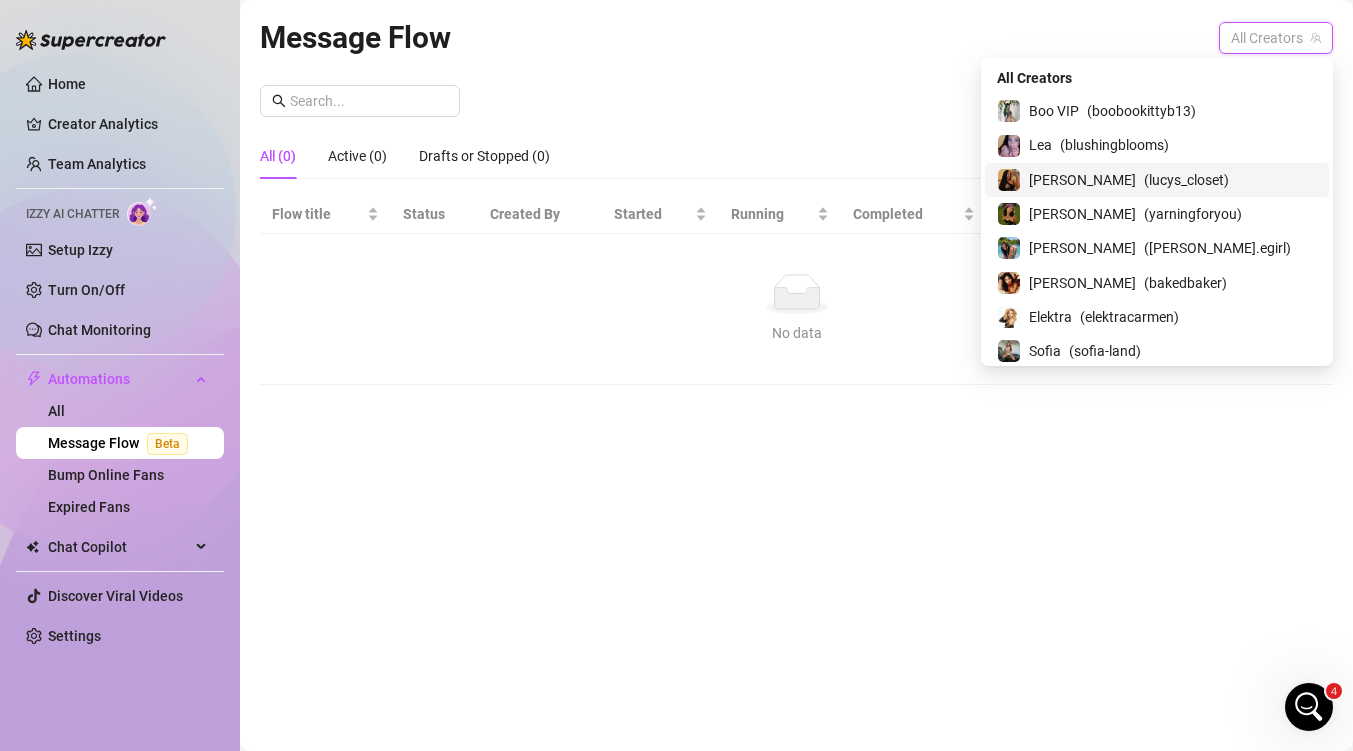 click on "( lucys_closet )" at bounding box center [1186, 180] 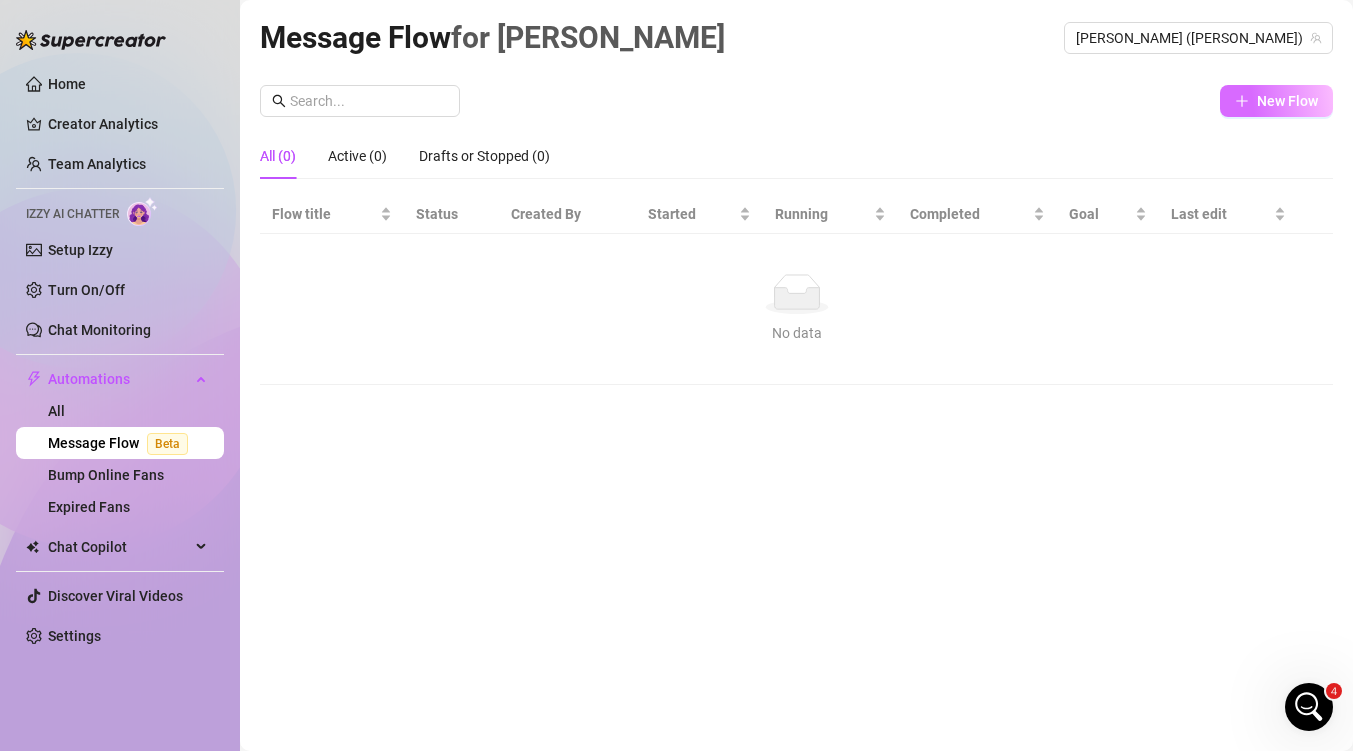 click on "New Flow" at bounding box center (1276, 101) 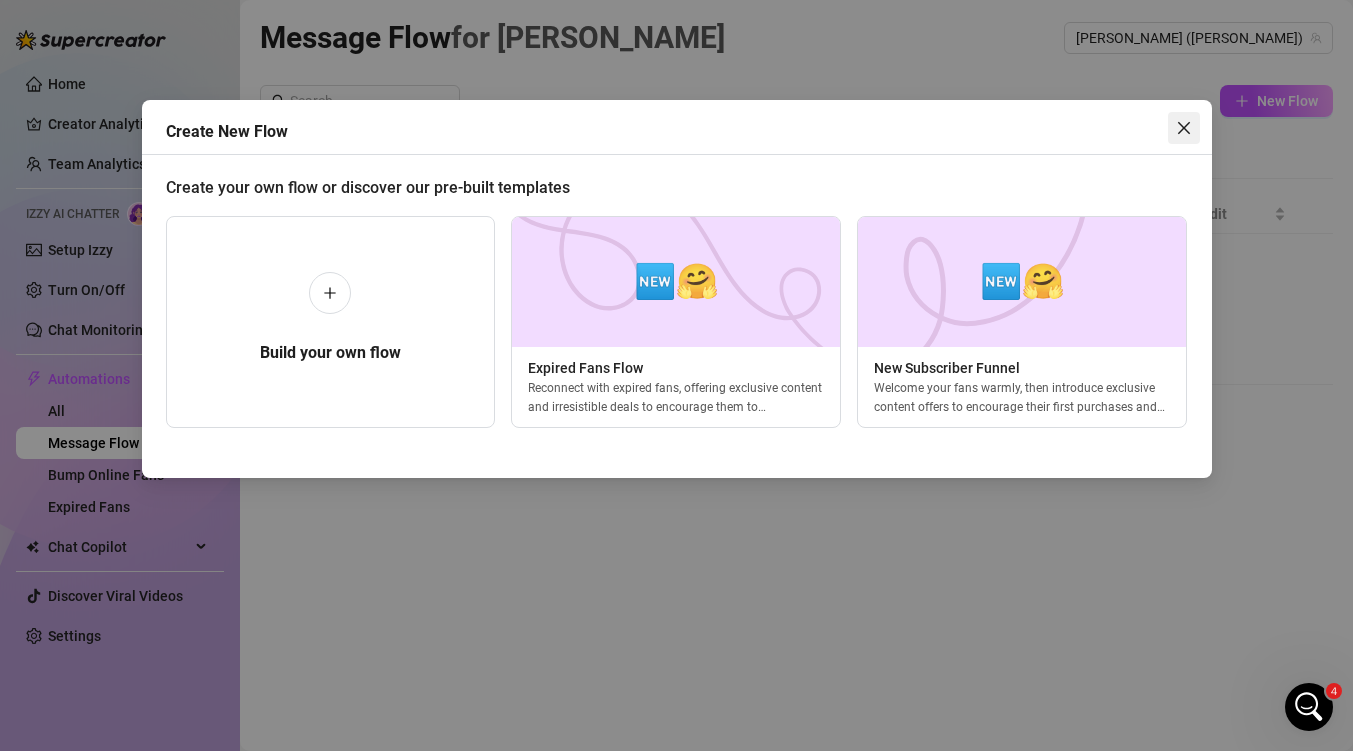 click at bounding box center (1184, 128) 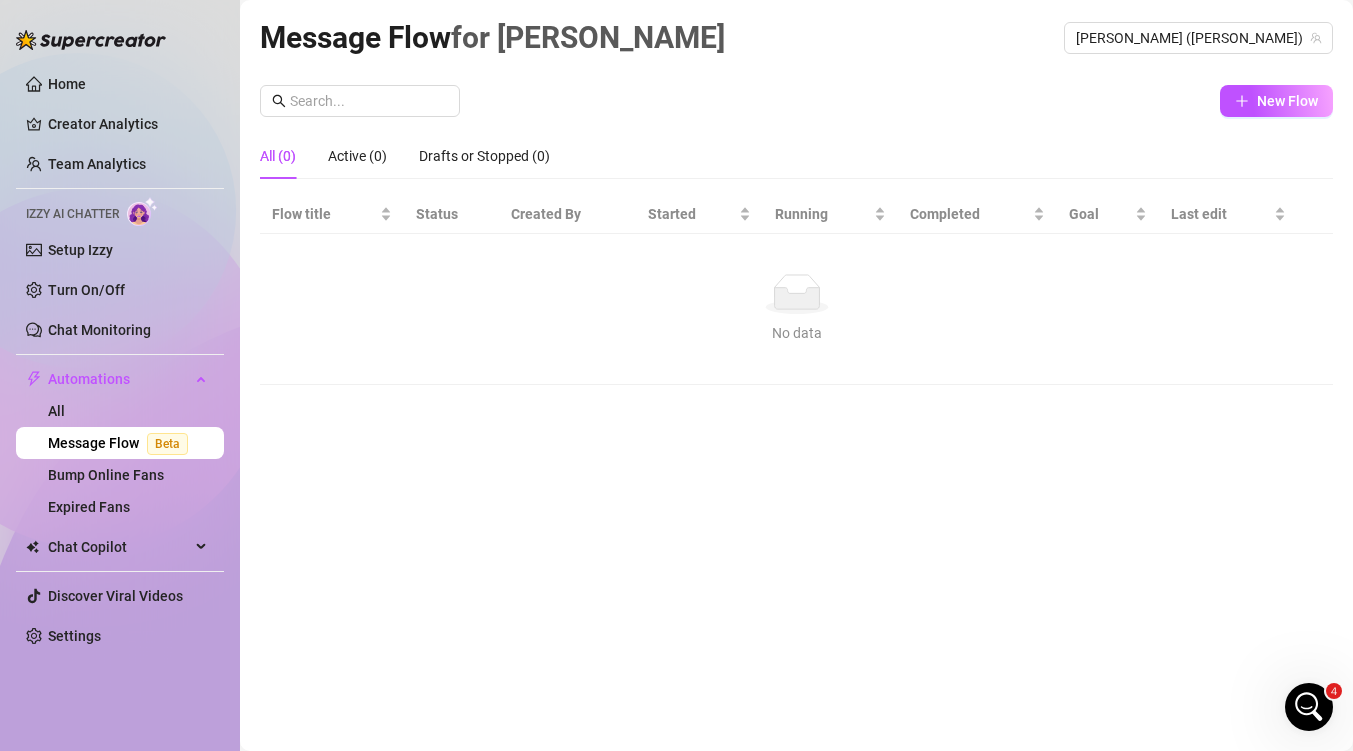 click on "4" at bounding box center (1309, 707) 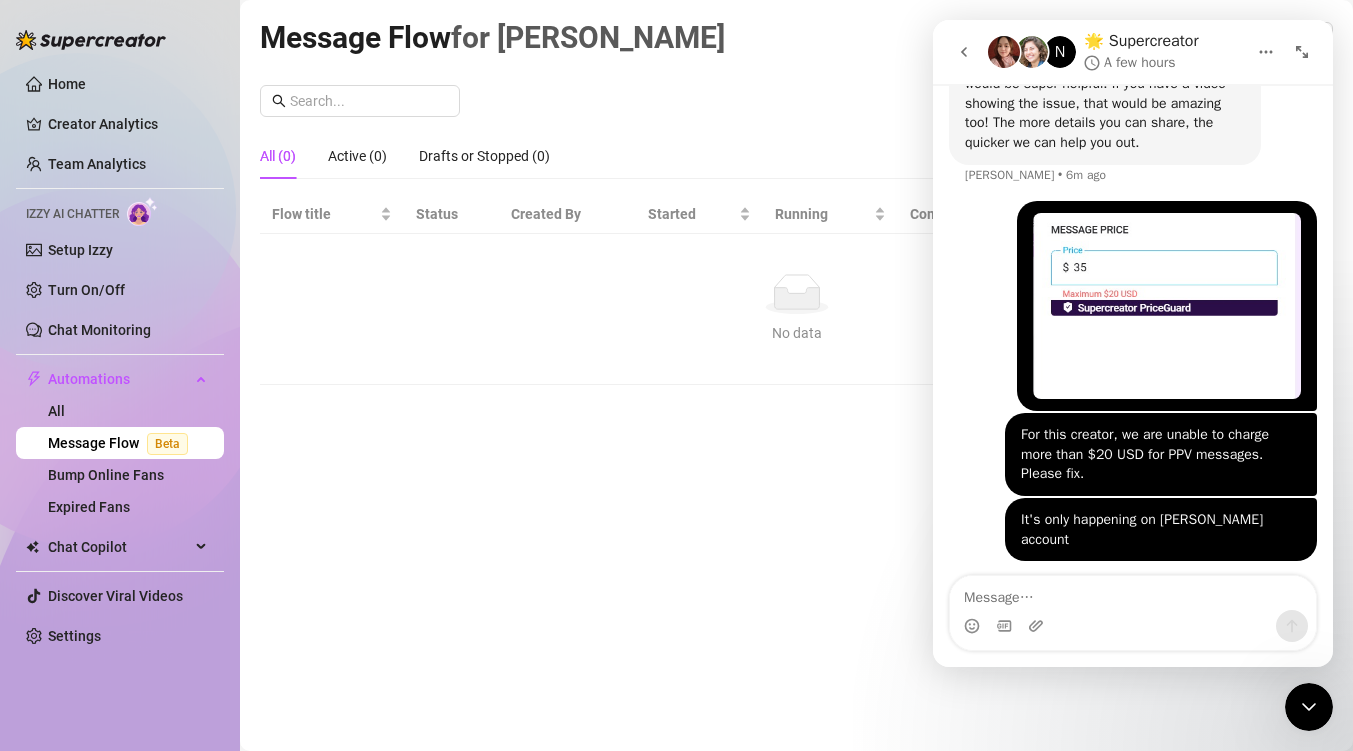 scroll, scrollTop: 1086, scrollLeft: 0, axis: vertical 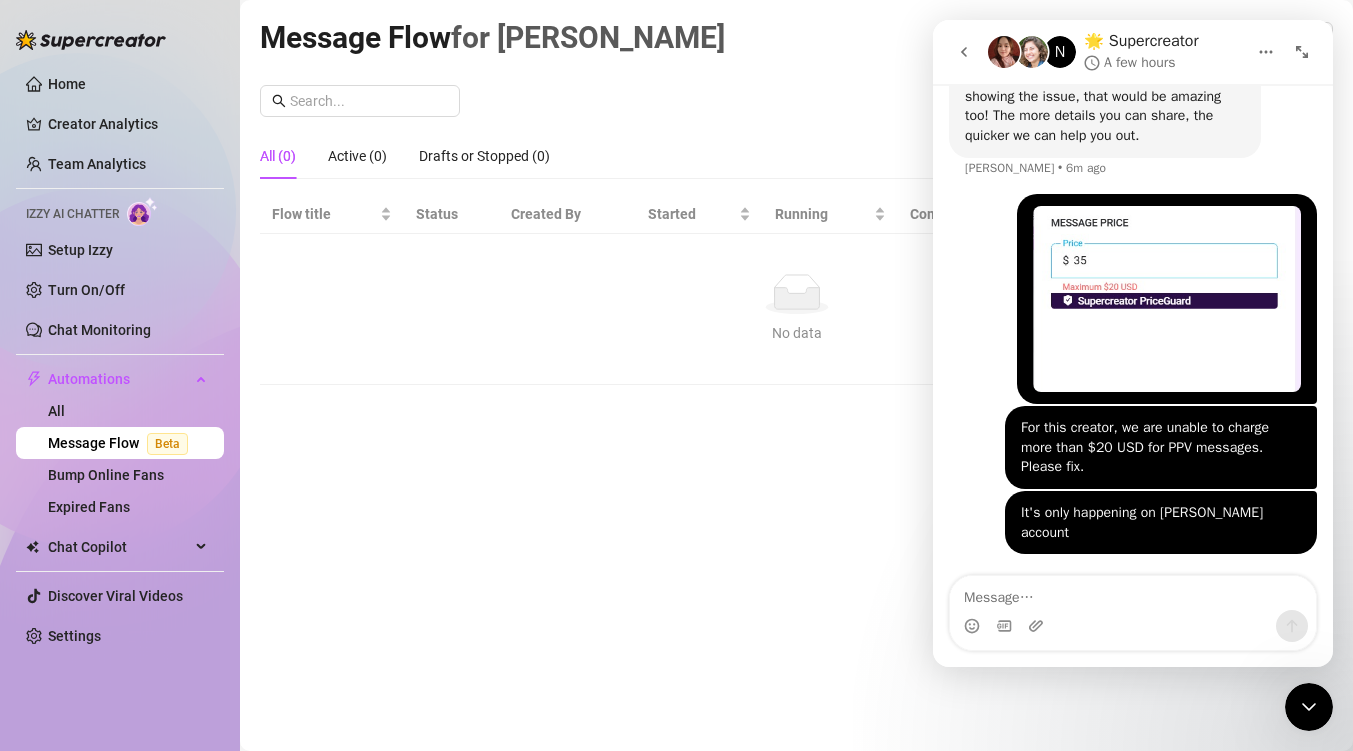 click 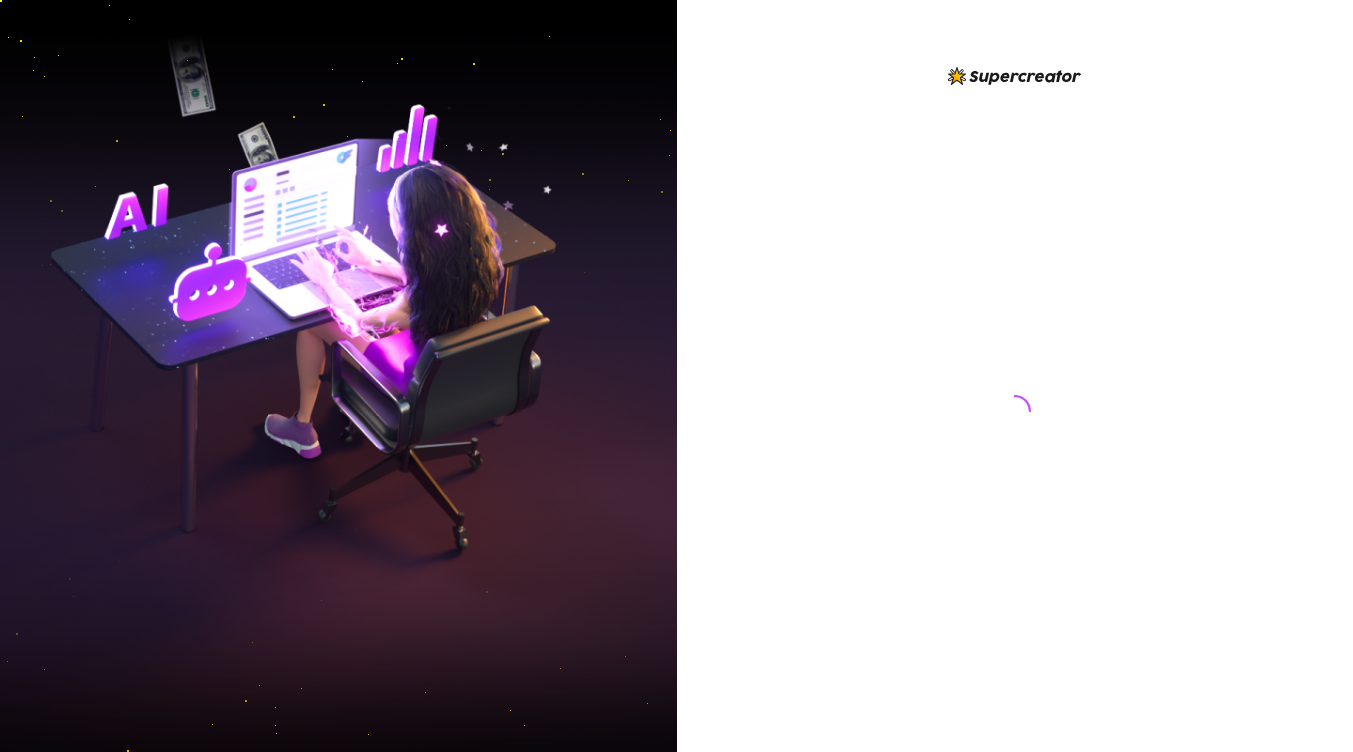 scroll, scrollTop: 0, scrollLeft: 0, axis: both 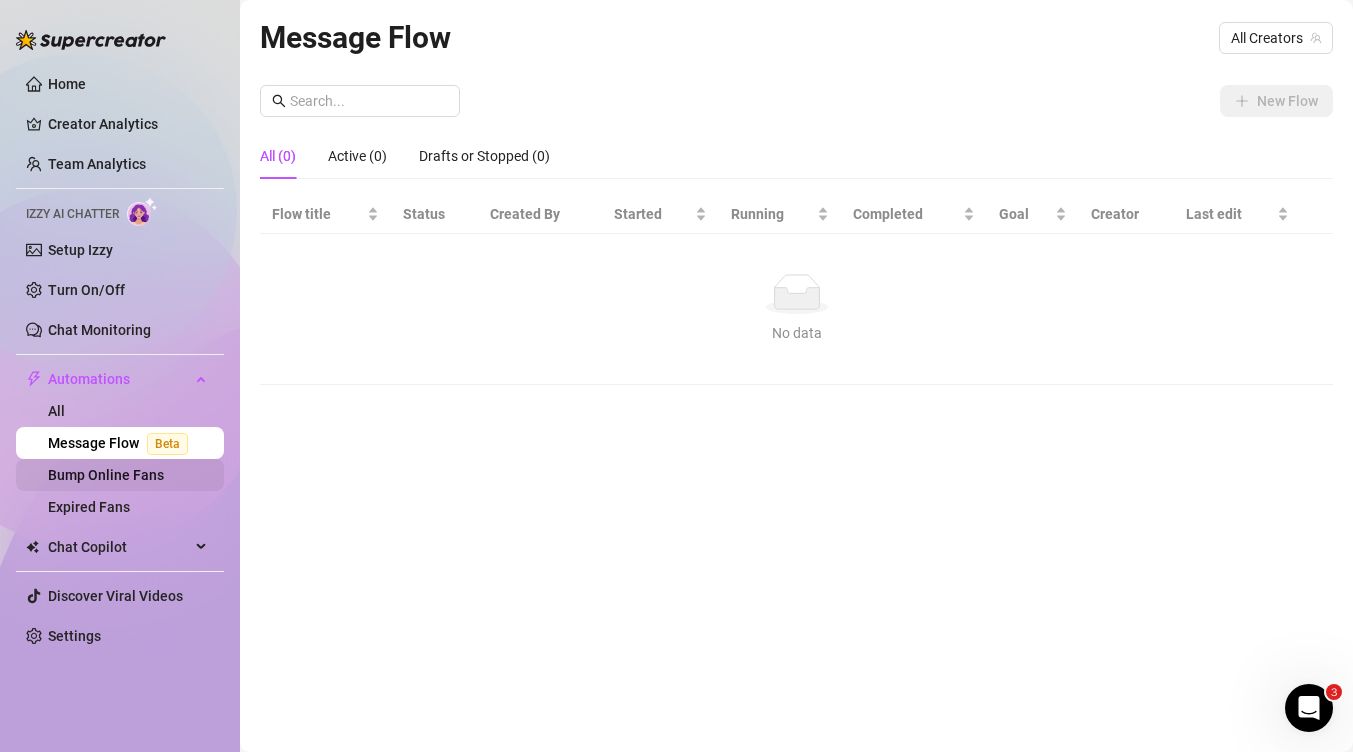 click on "Bump Online Fans" at bounding box center (106, 475) 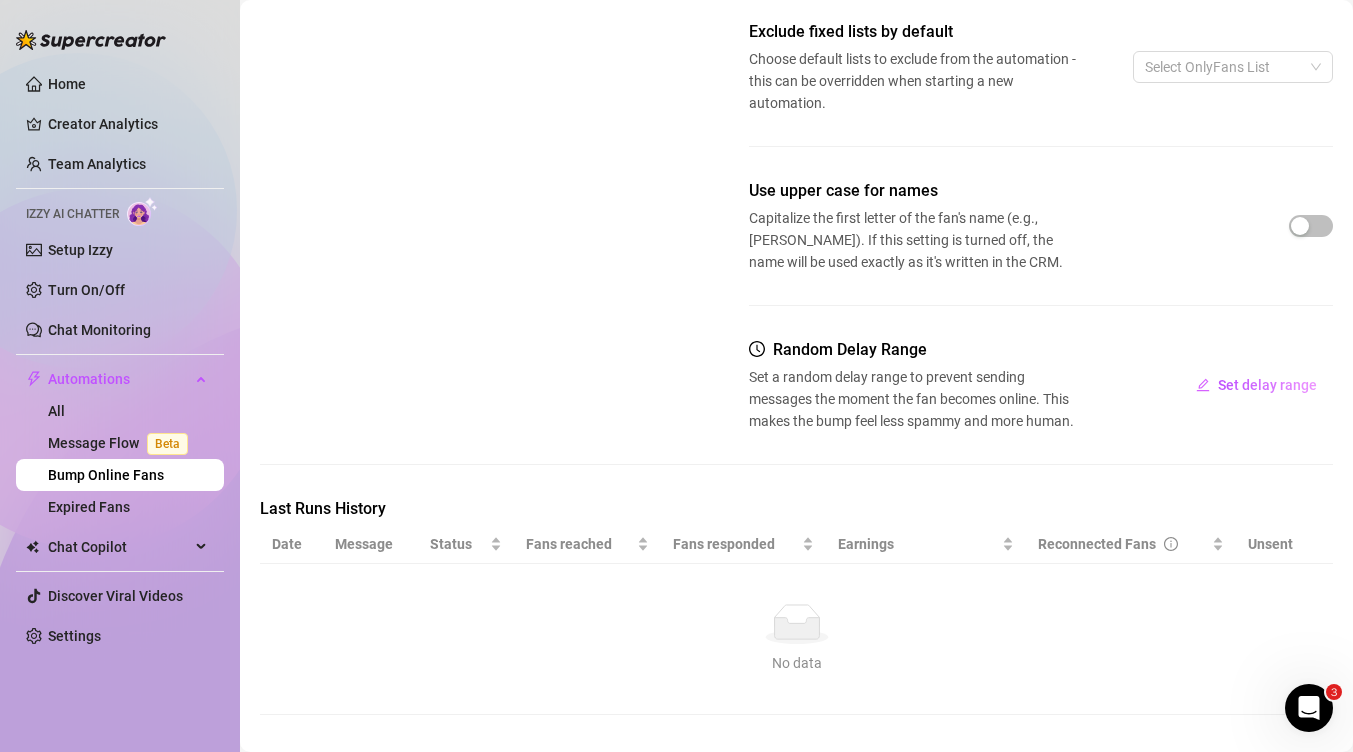 scroll, scrollTop: 393, scrollLeft: 0, axis: vertical 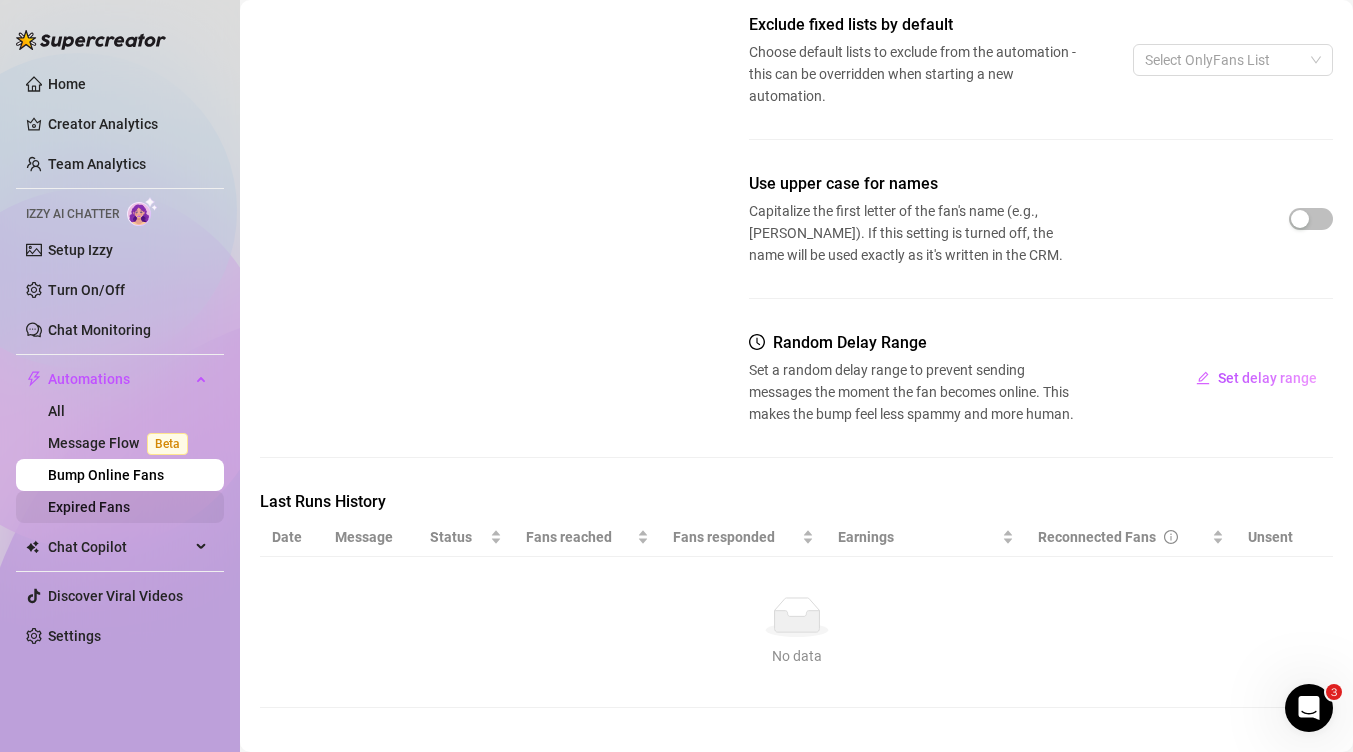 click on "Expired Fans" at bounding box center (89, 507) 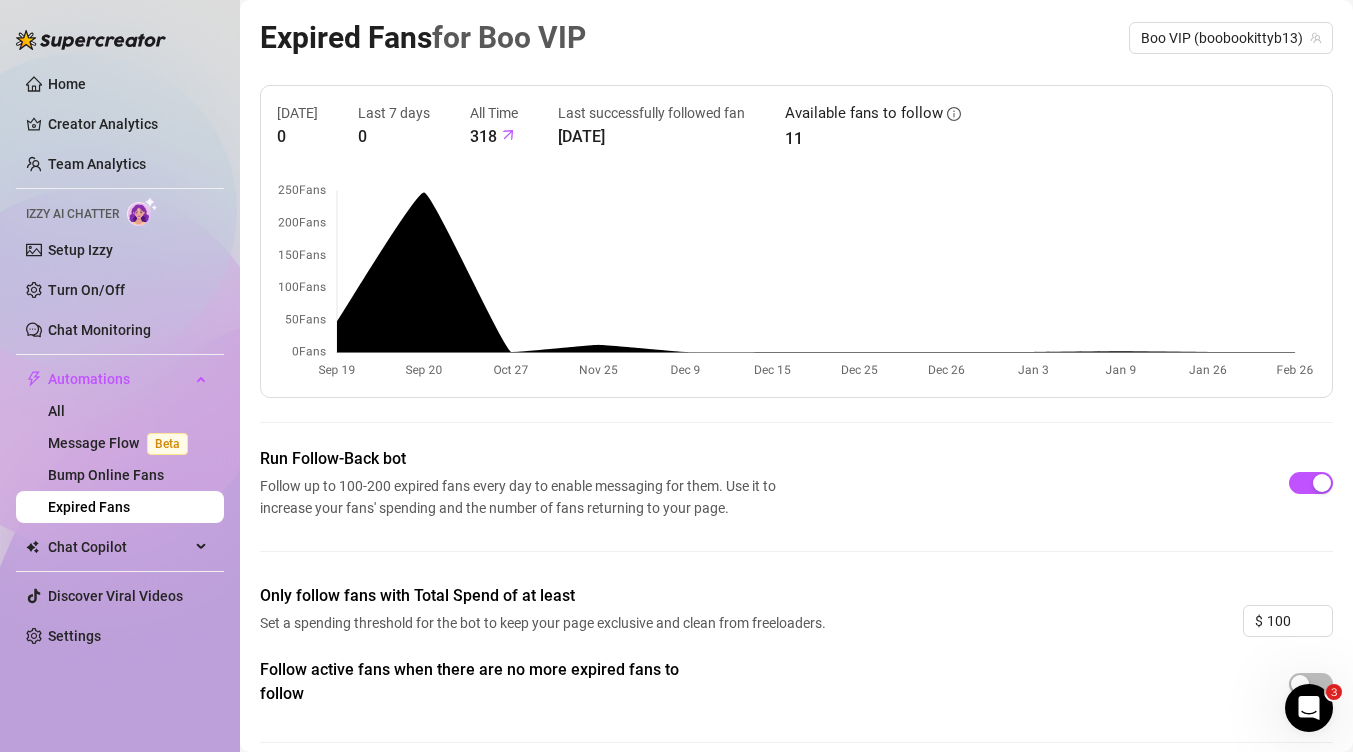 scroll, scrollTop: 59, scrollLeft: 0, axis: vertical 